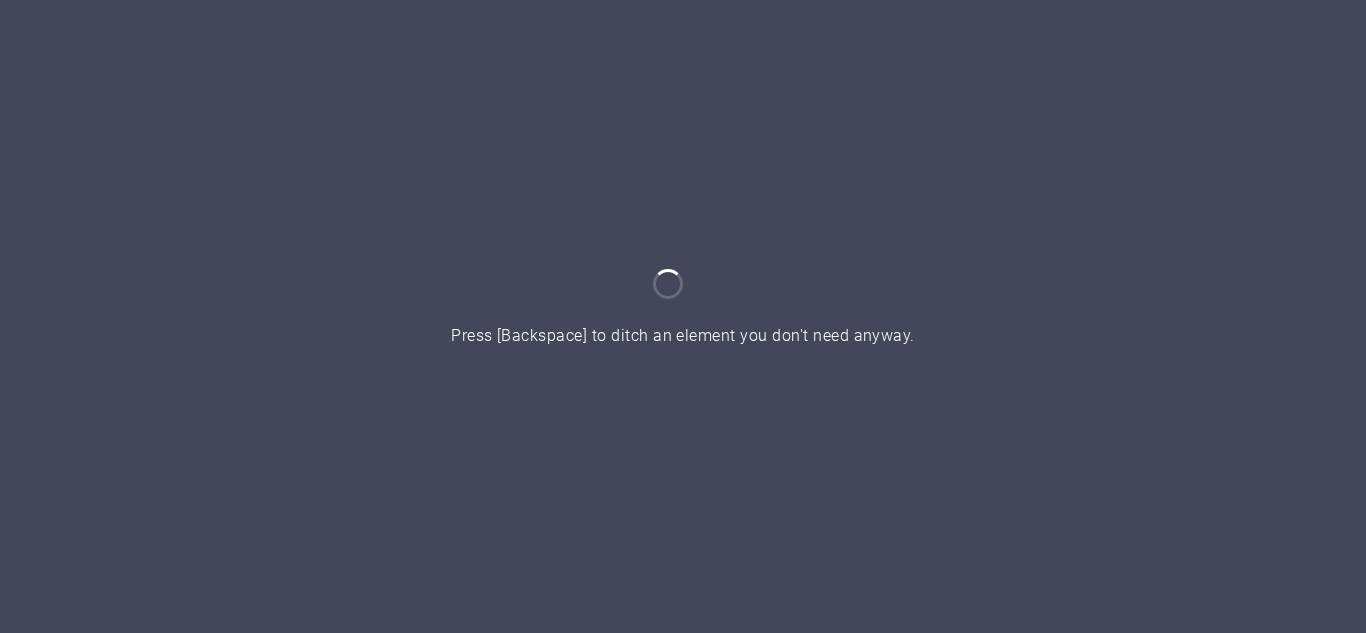 scroll, scrollTop: 0, scrollLeft: 0, axis: both 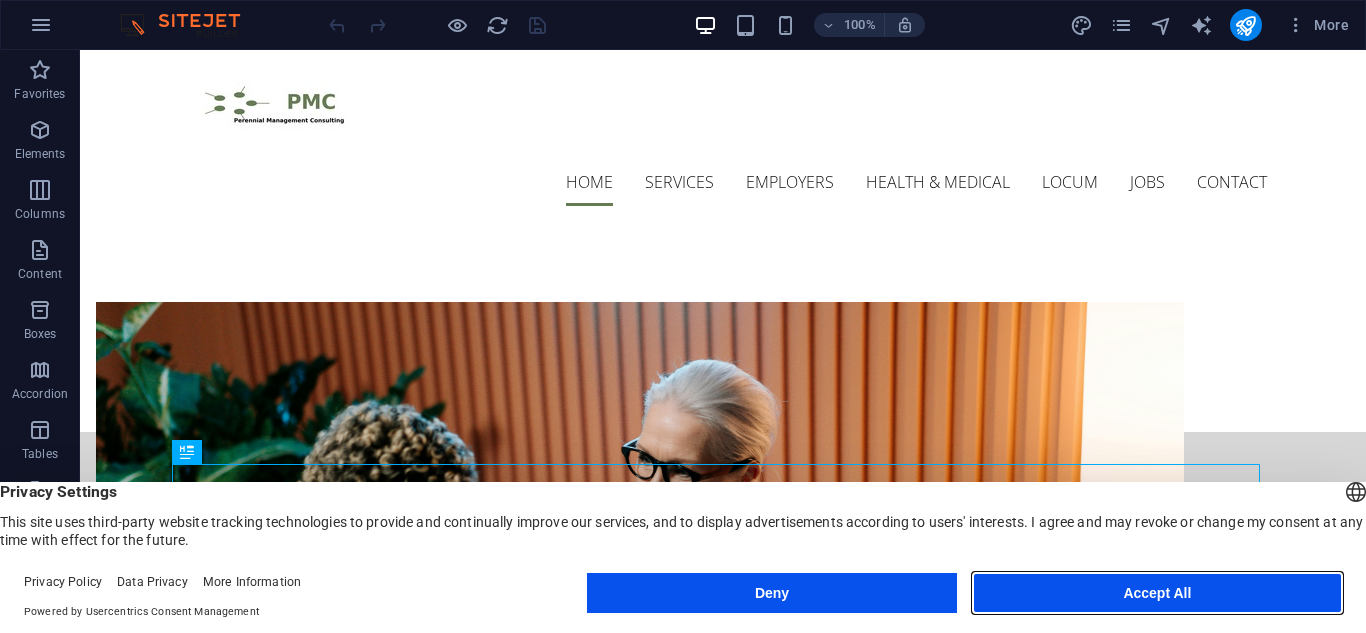 click on "Accept All" at bounding box center [1157, 593] 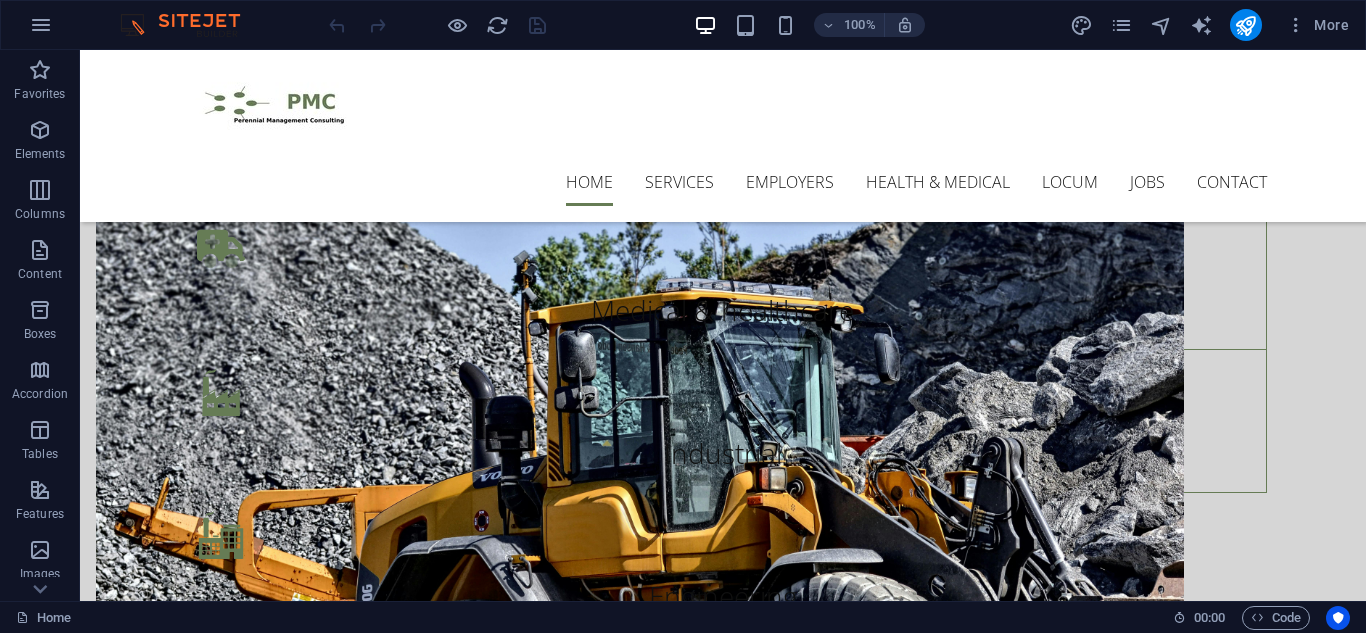 scroll, scrollTop: 1605, scrollLeft: 0, axis: vertical 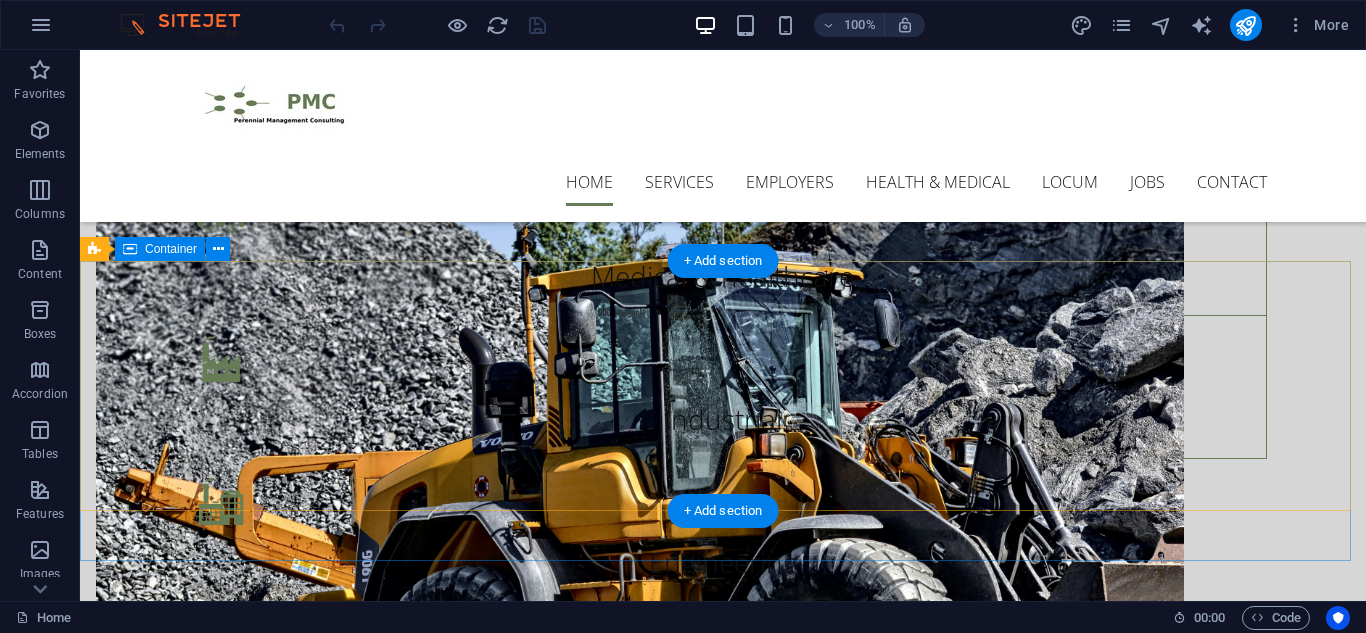 click on "Get in touch [CITY] Head Office [CITY] [POSTAL_CODE] Phone: [PHONE] Mobile: [PHONE] [EMAIL] | [EMAIL]" at bounding box center [723, 1687] 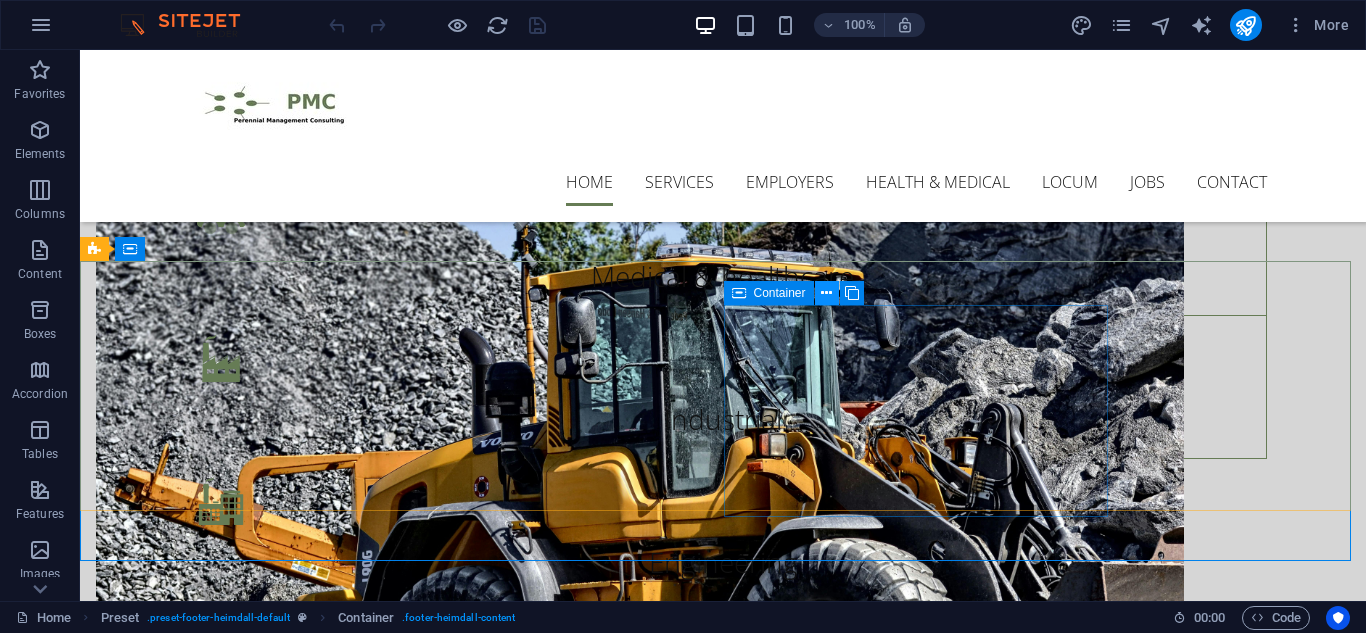 click at bounding box center (826, 293) 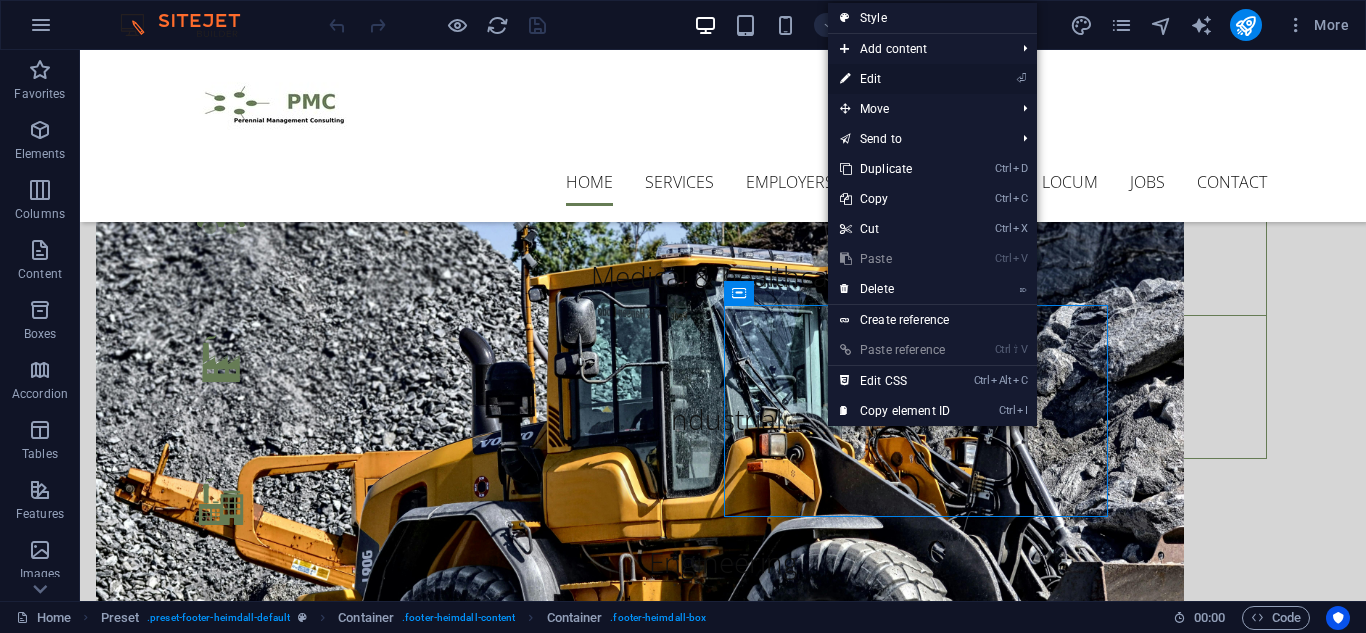 drag, startPoint x: 919, startPoint y: 65, endPoint x: 169, endPoint y: 189, distance: 760.1816 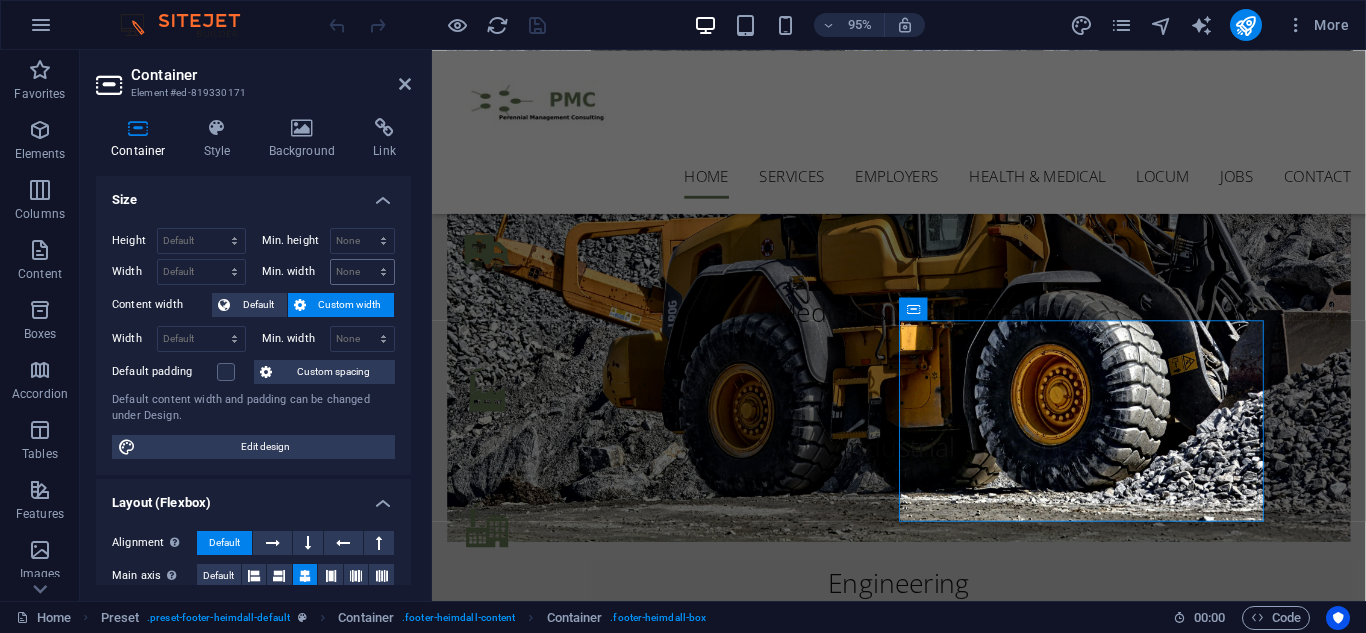 scroll, scrollTop: 1714, scrollLeft: 0, axis: vertical 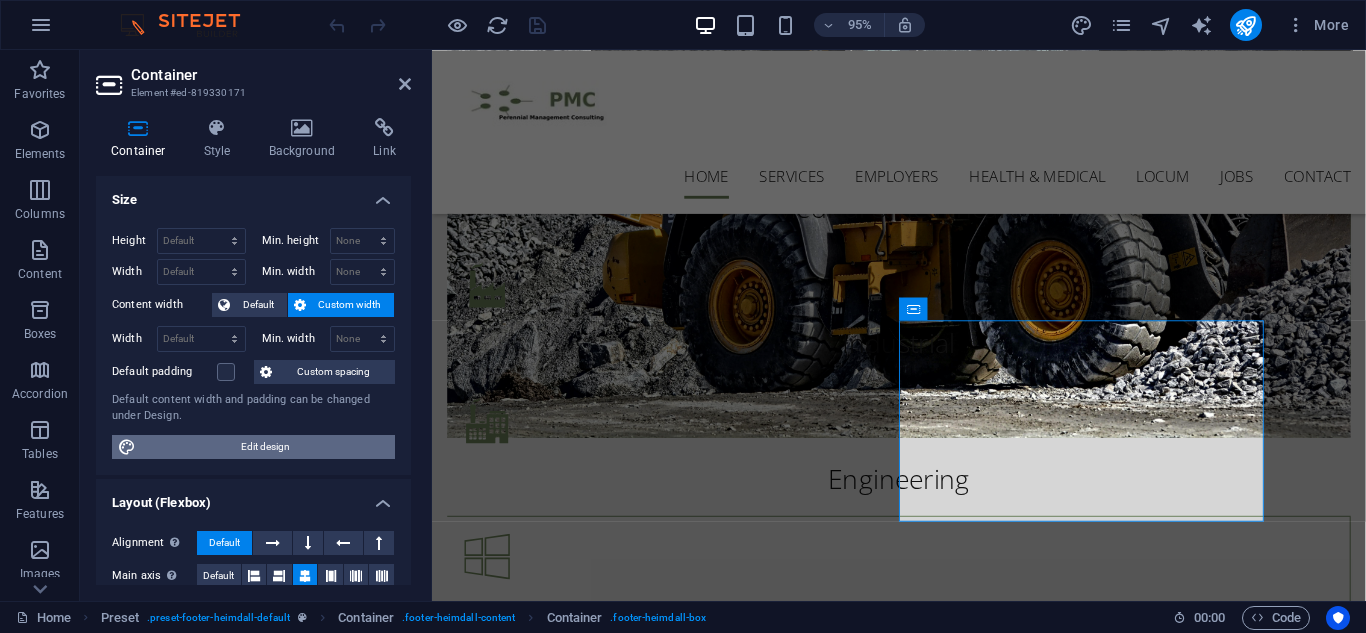 drag, startPoint x: 329, startPoint y: 437, endPoint x: 815, endPoint y: 997, distance: 741.4823 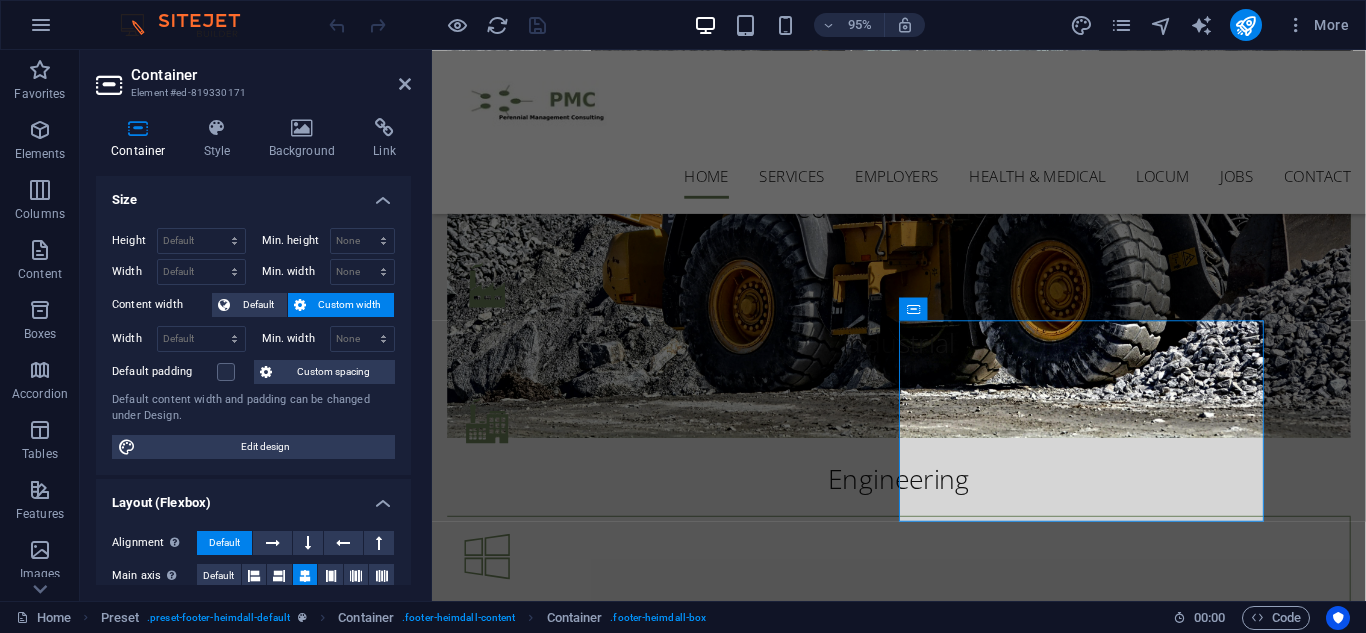 select on "ease-in-out" 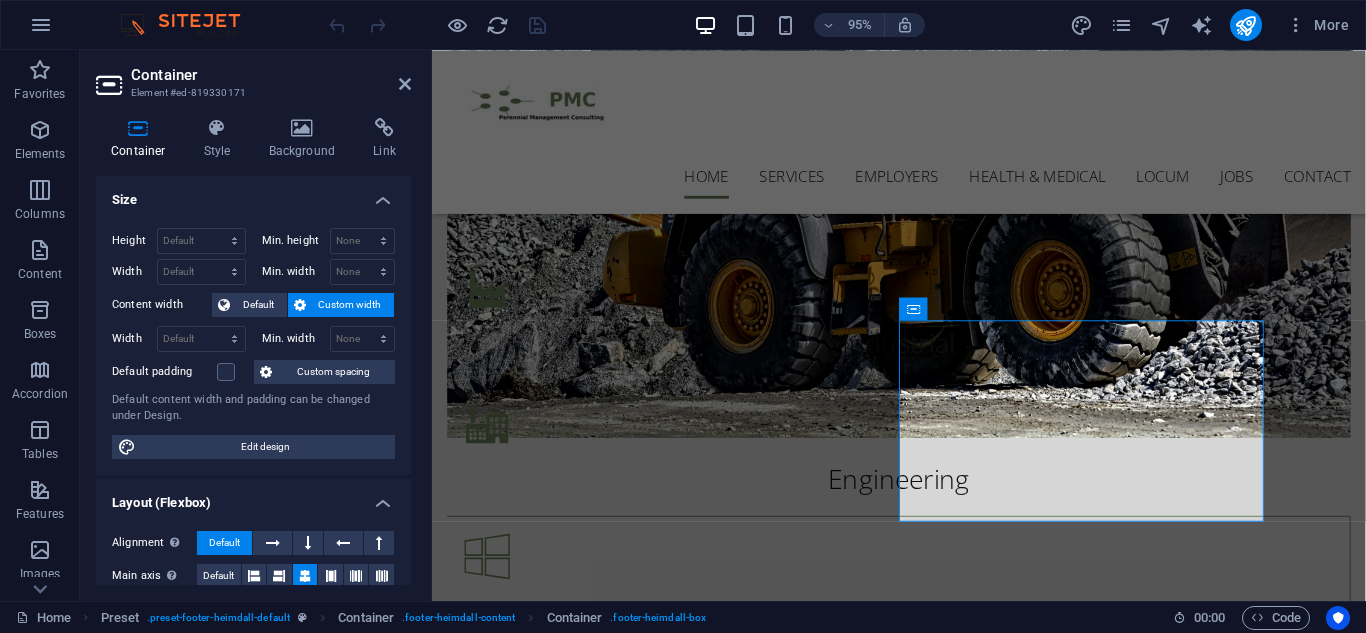 select on "rem" 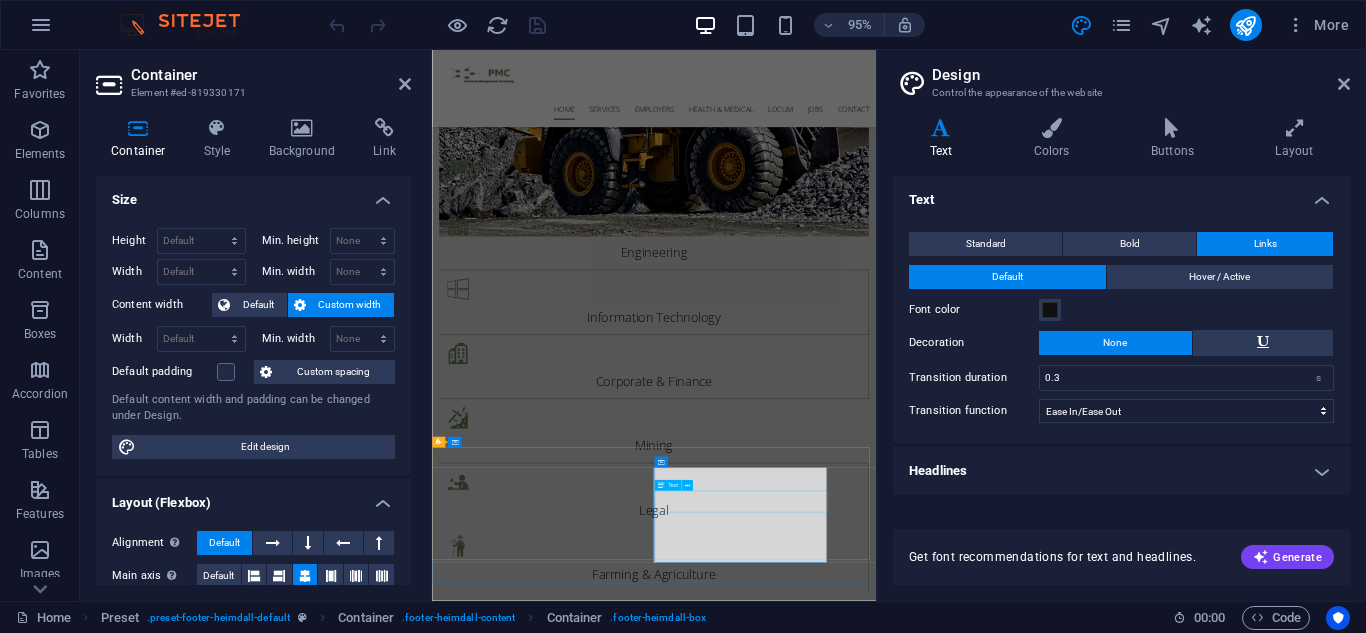 scroll, scrollTop: 1070, scrollLeft: 0, axis: vertical 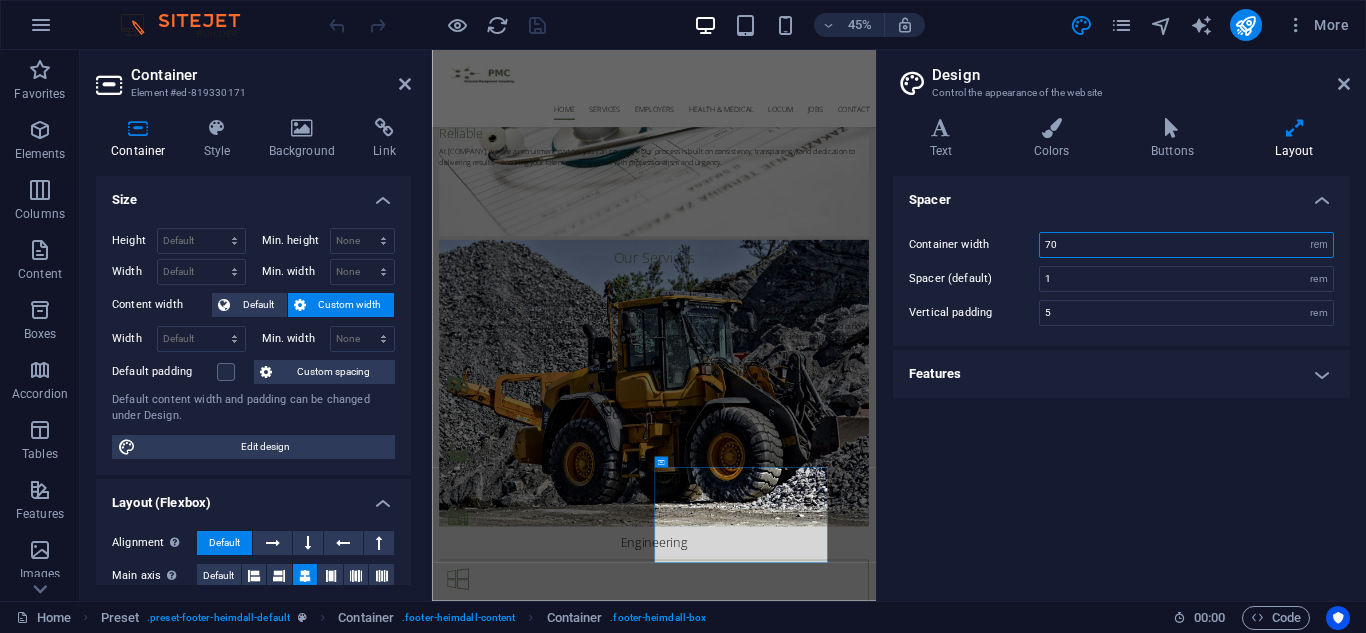 click on "70" at bounding box center (1186, 245) 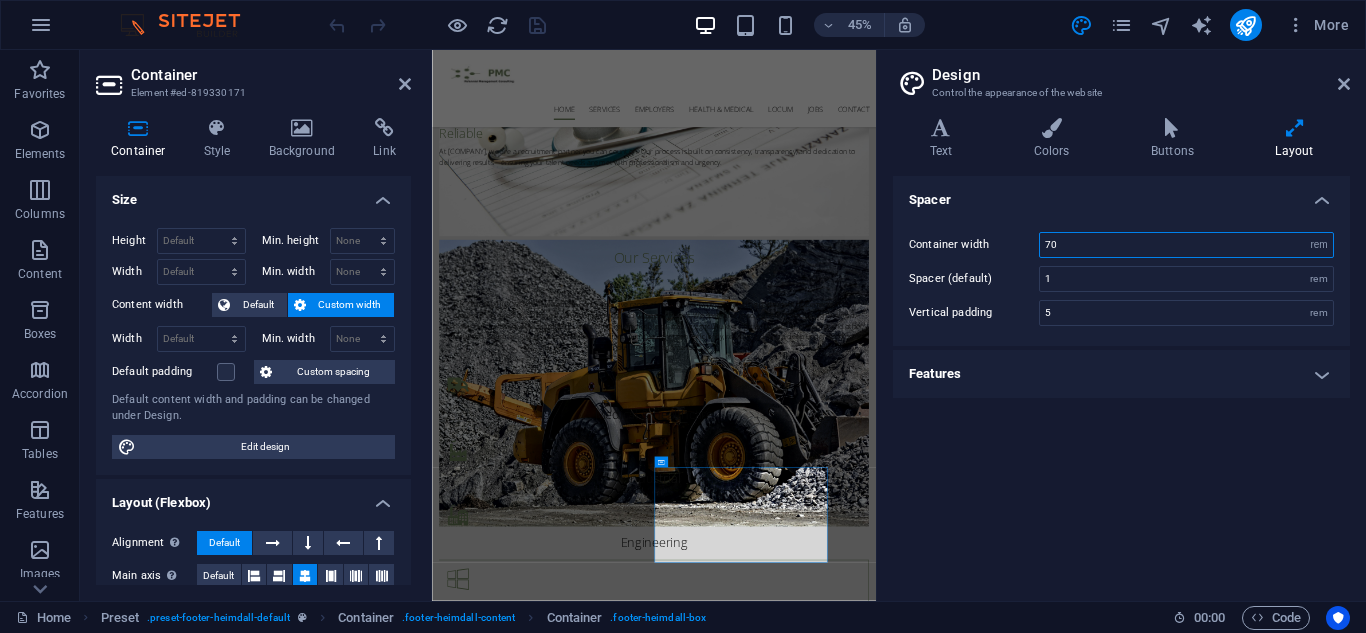 type on "7" 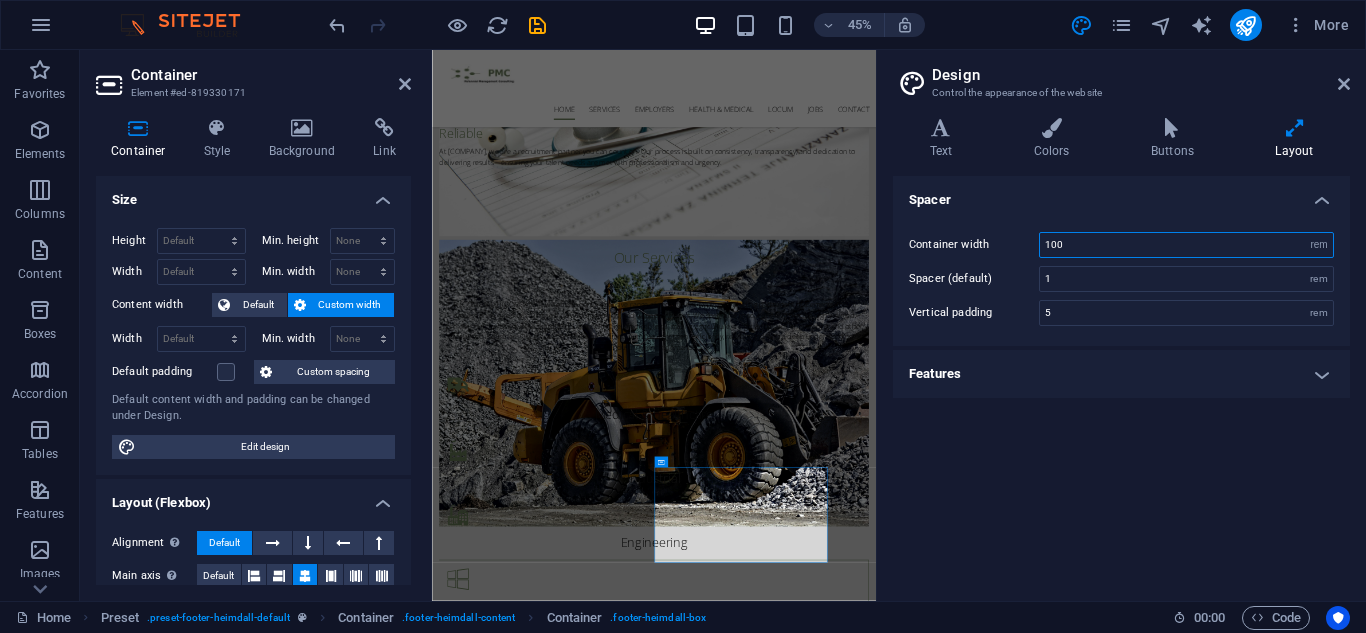 type on "100" 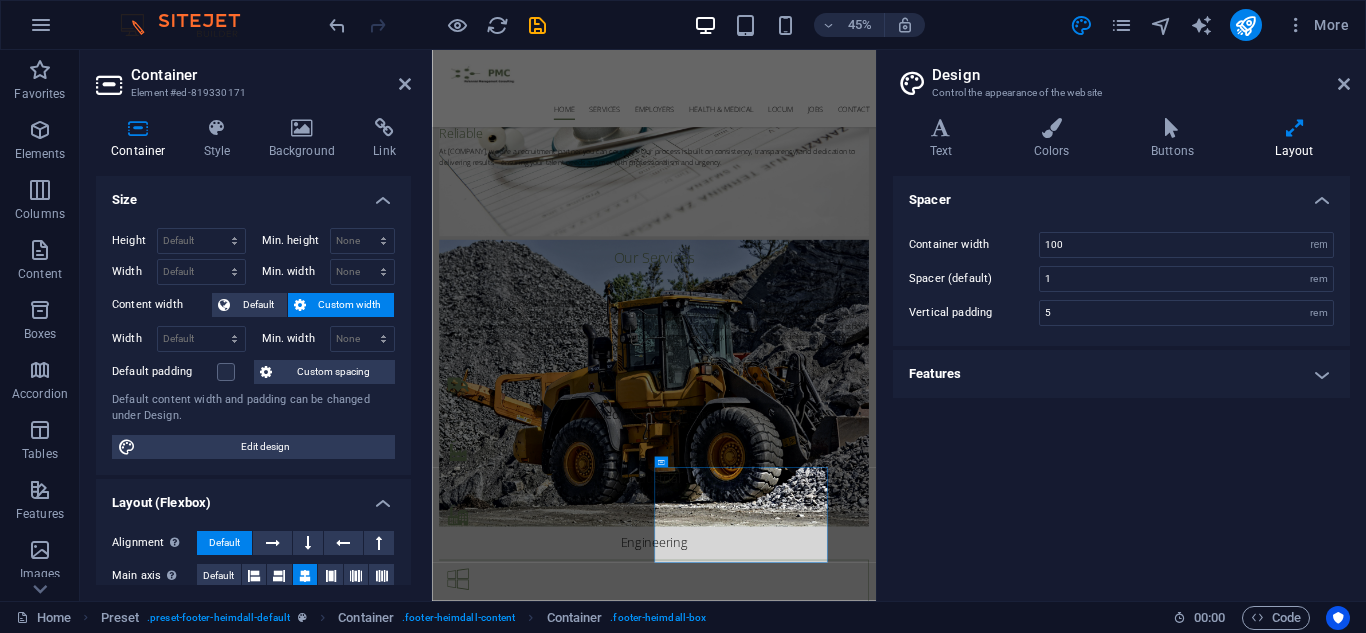 click on "Features" at bounding box center [1121, 374] 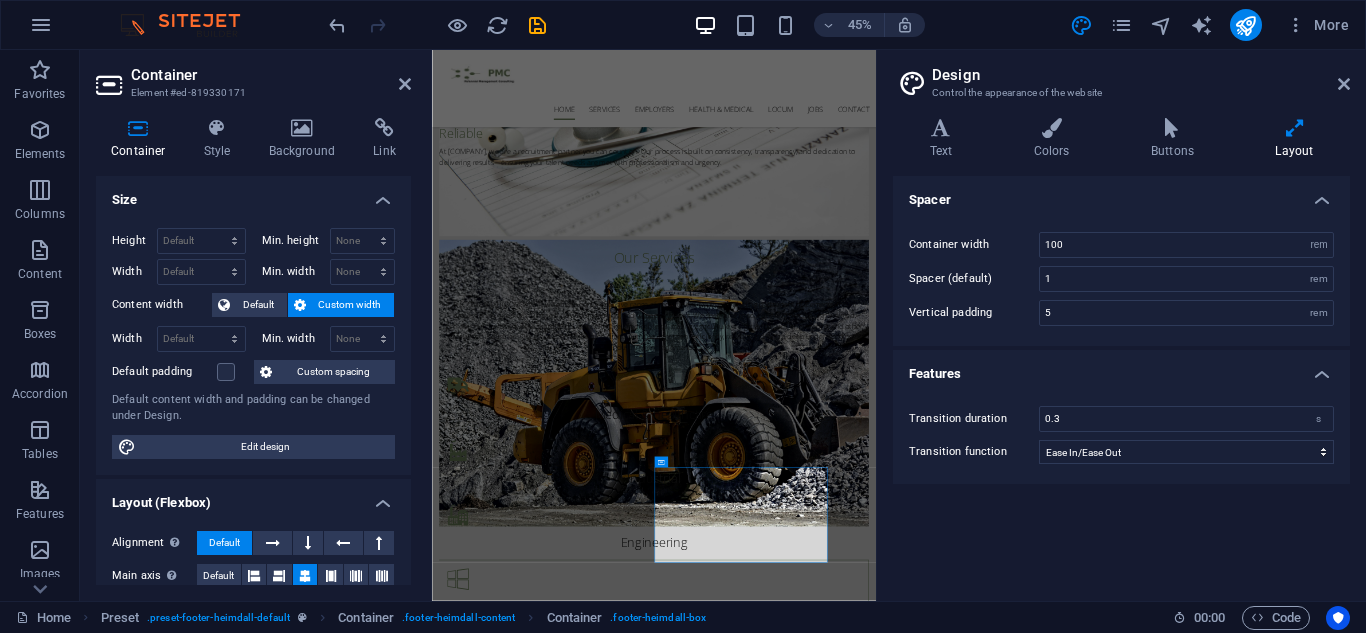 click on "Features" at bounding box center [1121, 368] 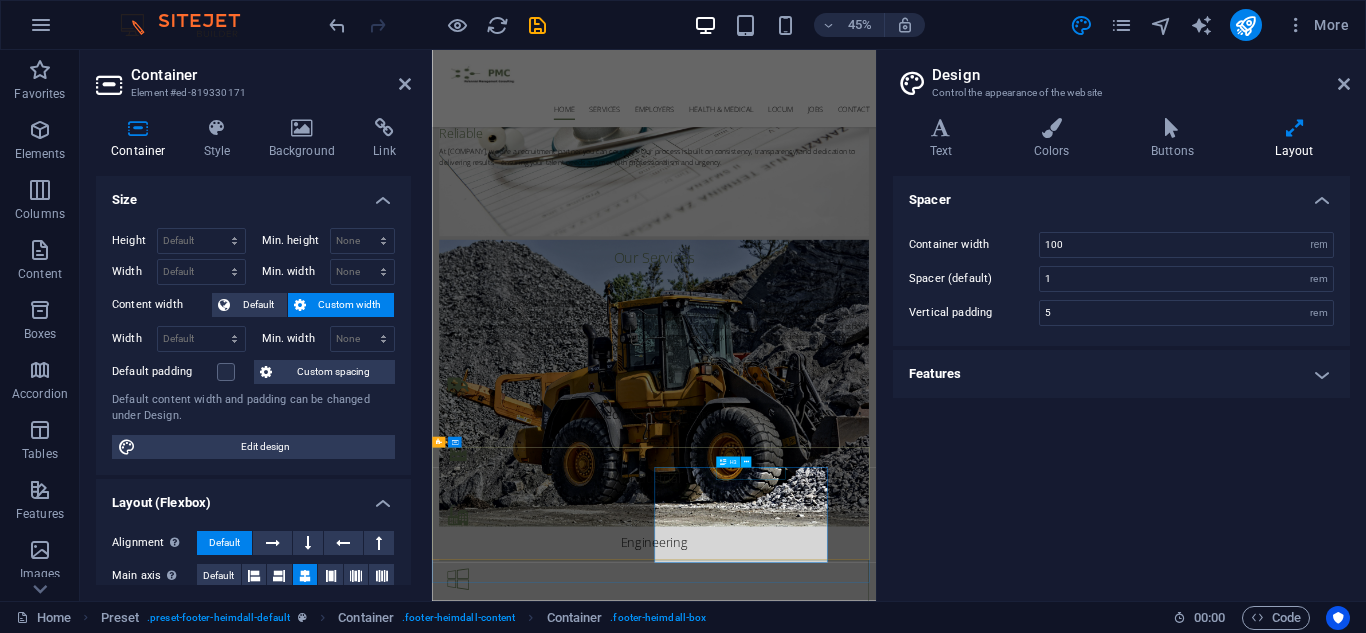 click on "Get in touch" at bounding box center (824, 2472) 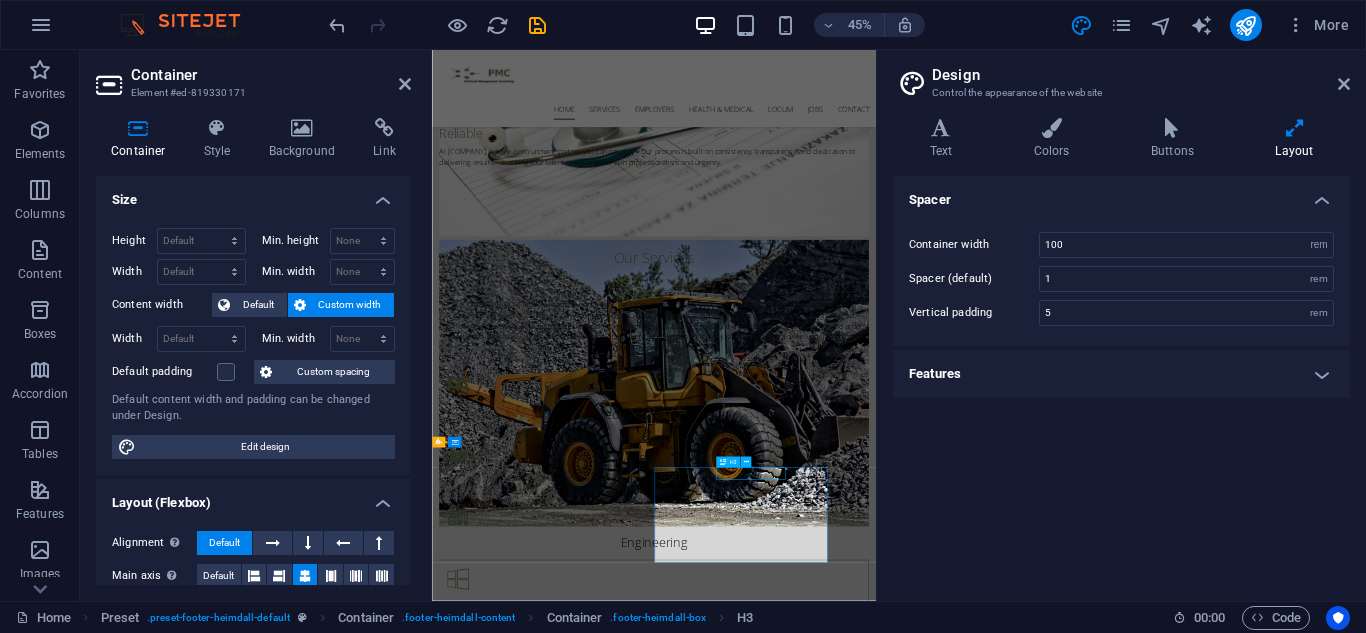 scroll, scrollTop: 1581, scrollLeft: 0, axis: vertical 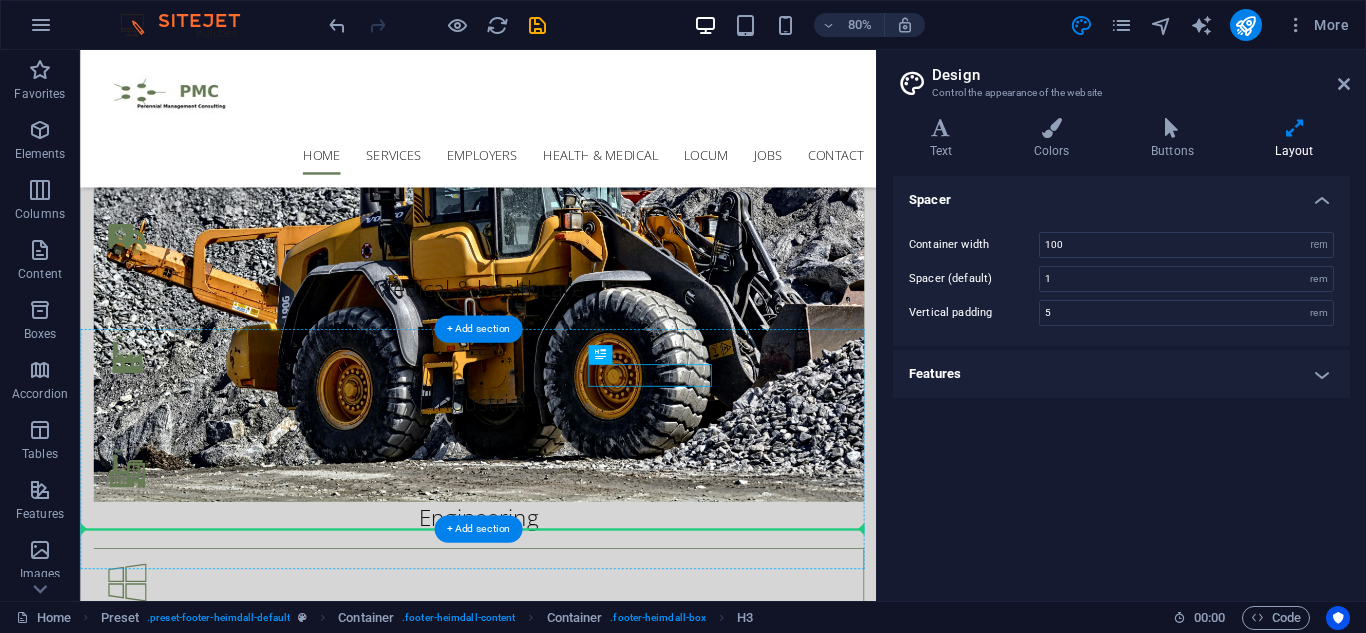 drag, startPoint x: 826, startPoint y: 992, endPoint x: 965, endPoint y: 583, distance: 431.97455 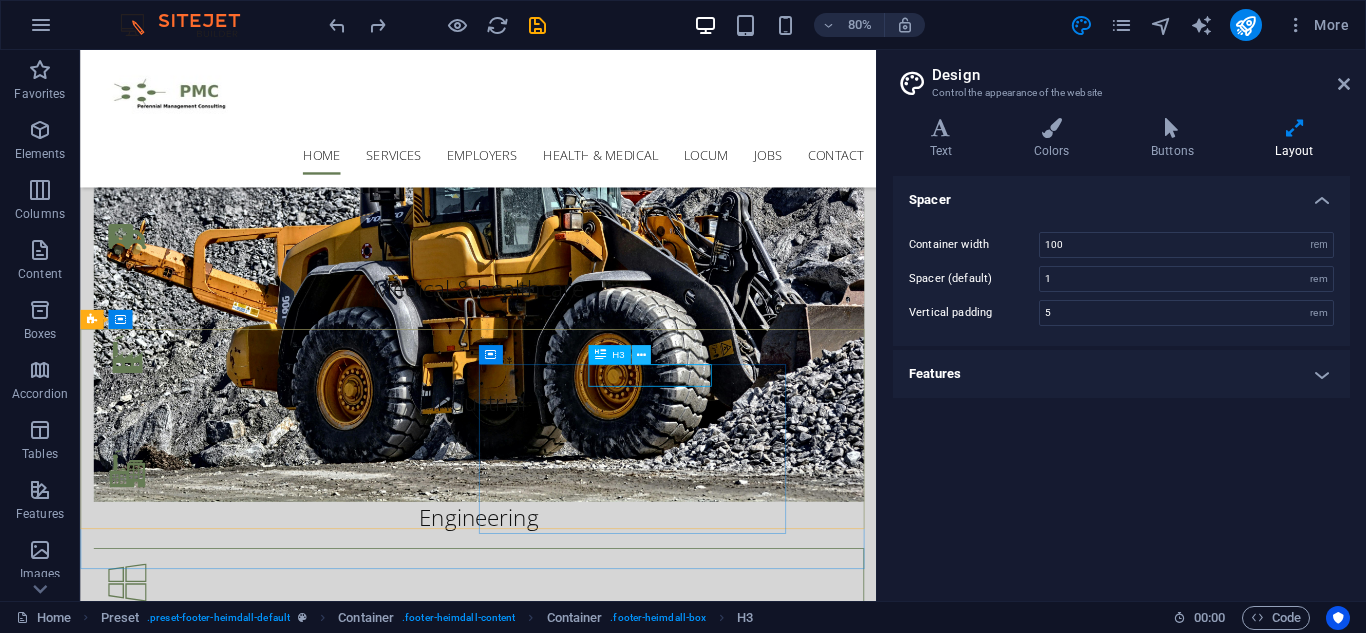 click at bounding box center [640, 354] 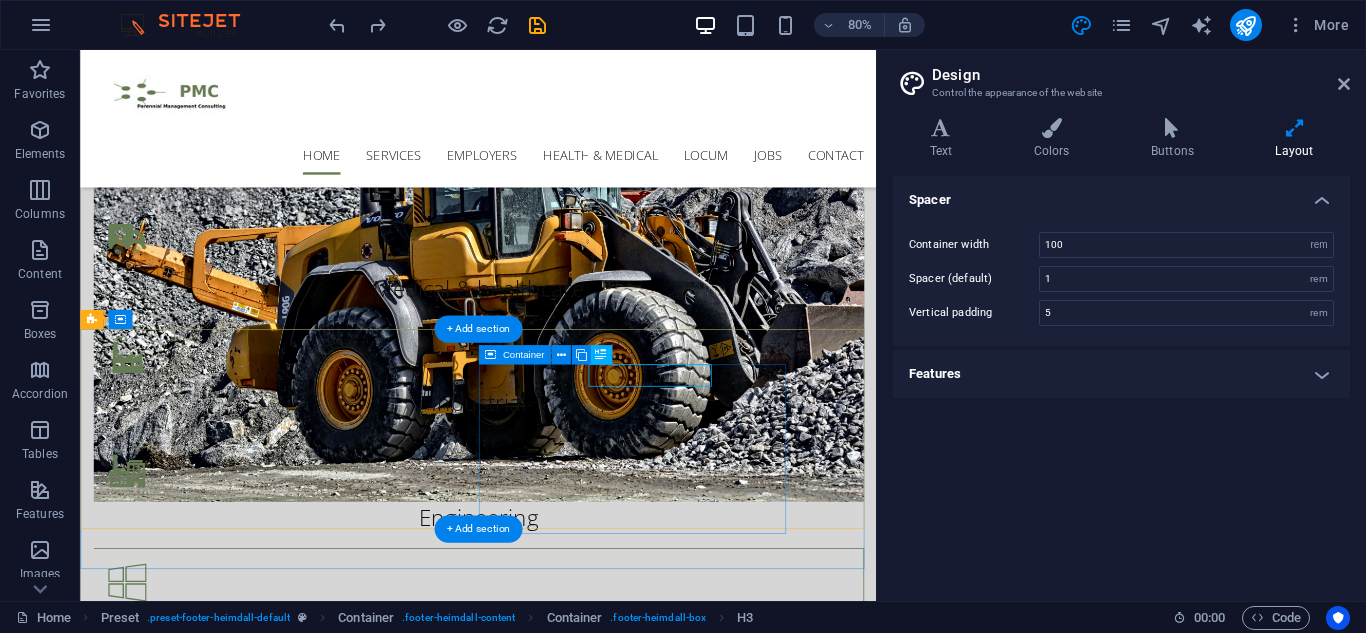 click on "Get in touch [CITY] Head Office [CITY] [POSTAL_CODE] Phone: [PHONE] Mobile: [PHONE] [EMAIL] | [EMAIL]" at bounding box center (472, 2027) 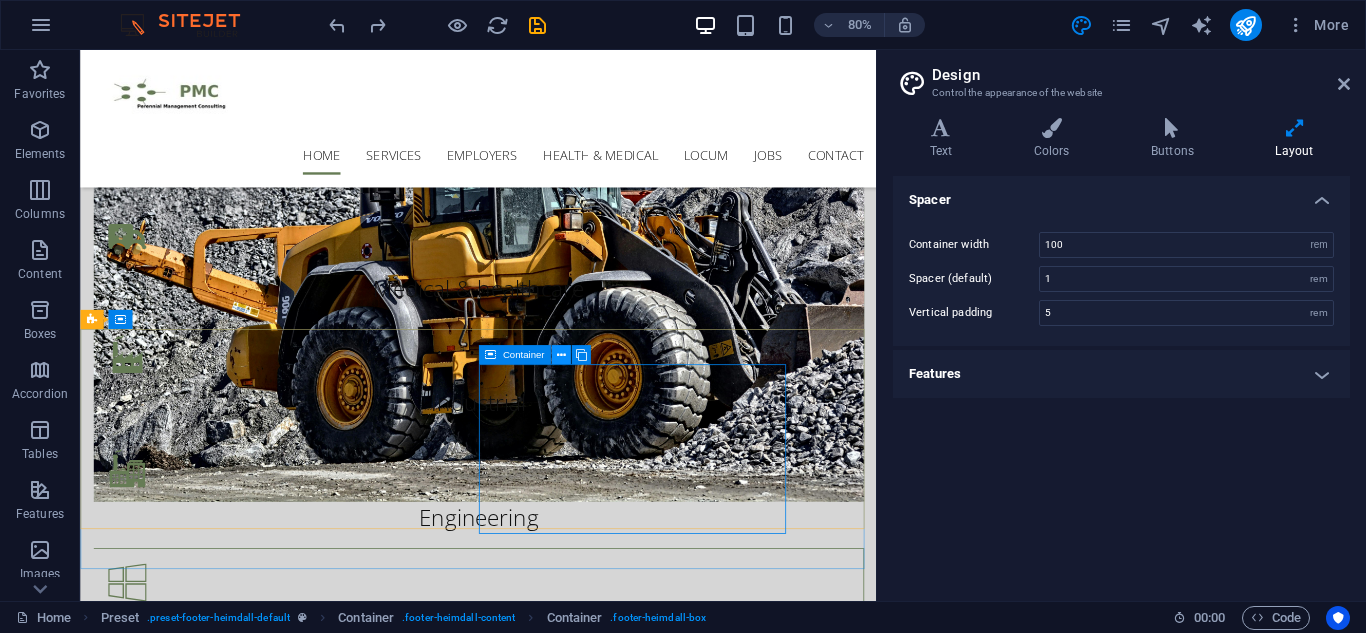 click at bounding box center [560, 354] 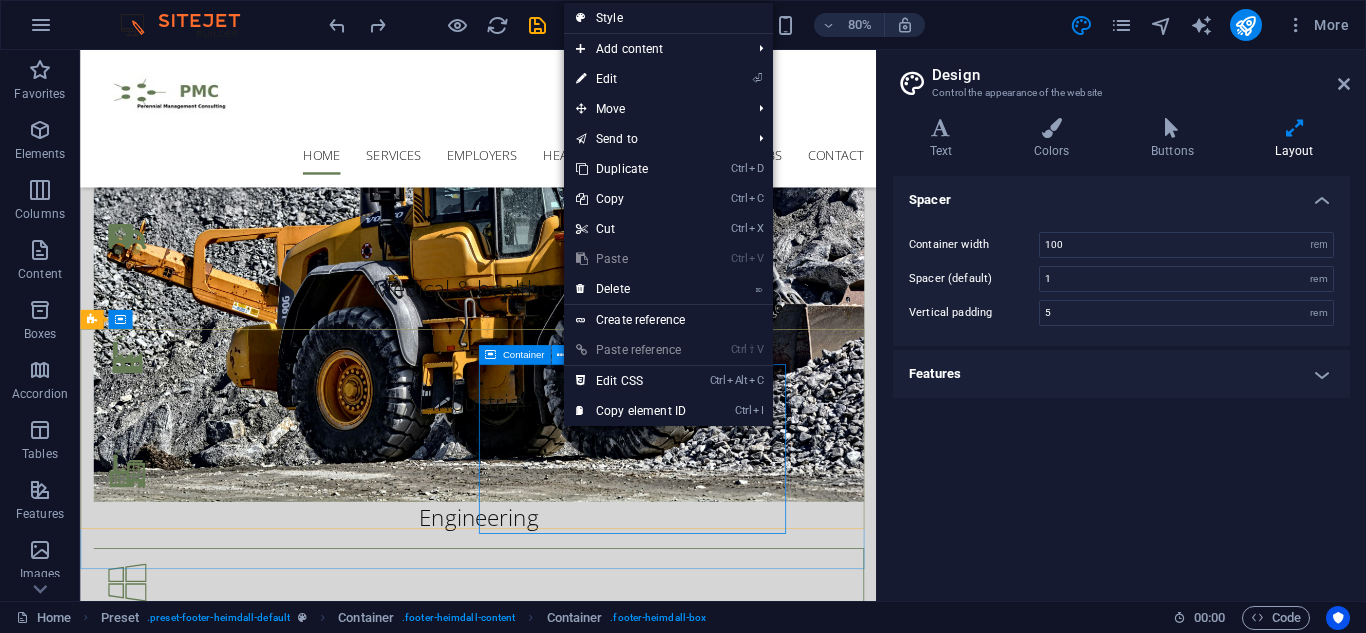 click at bounding box center [560, 354] 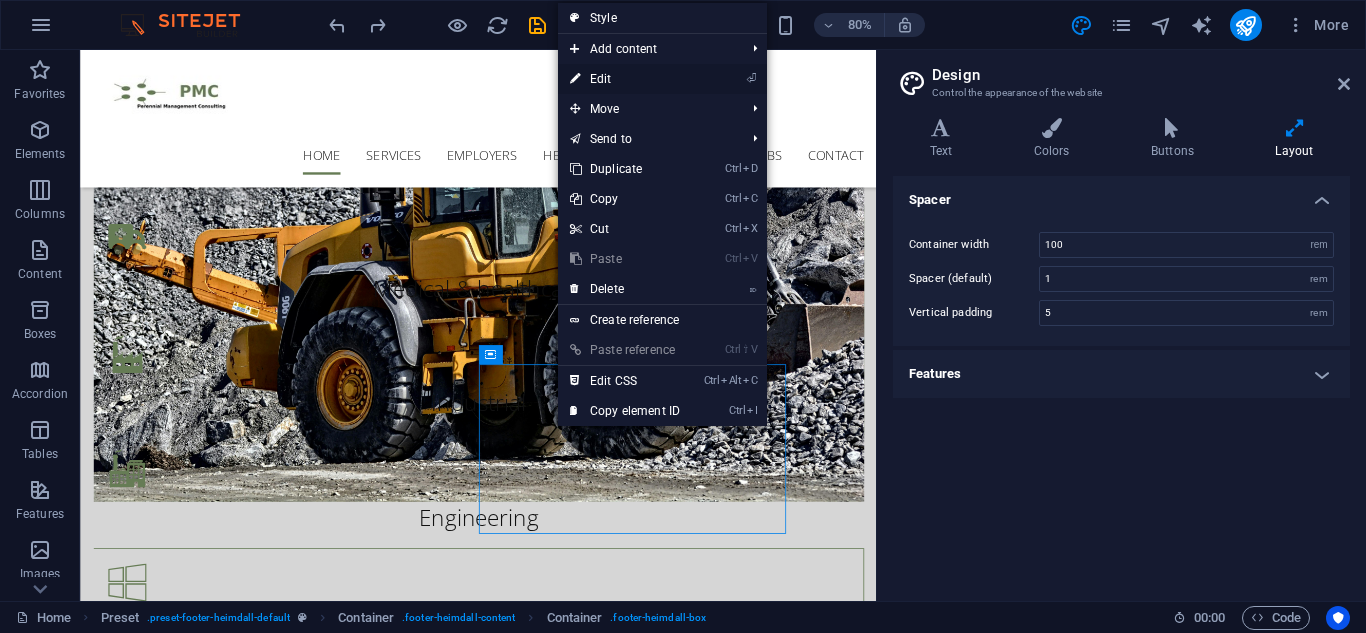 click on "⏎  Edit" at bounding box center [625, 79] 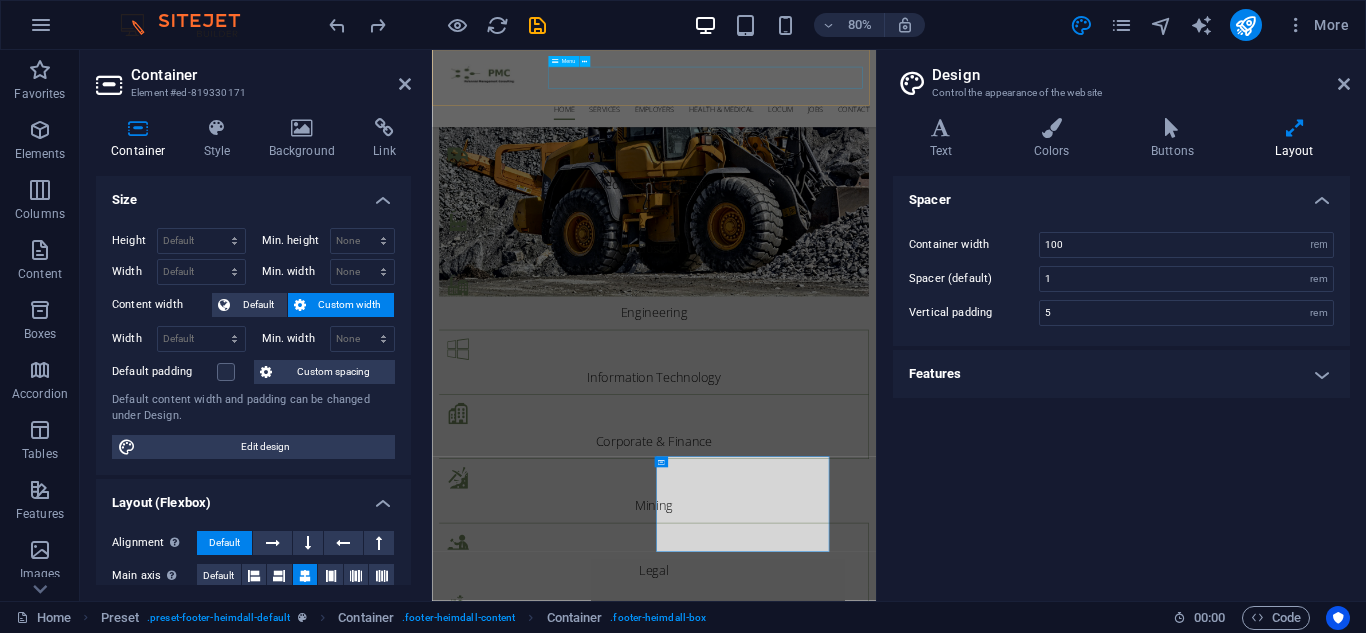 scroll, scrollTop: 1070, scrollLeft: 0, axis: vertical 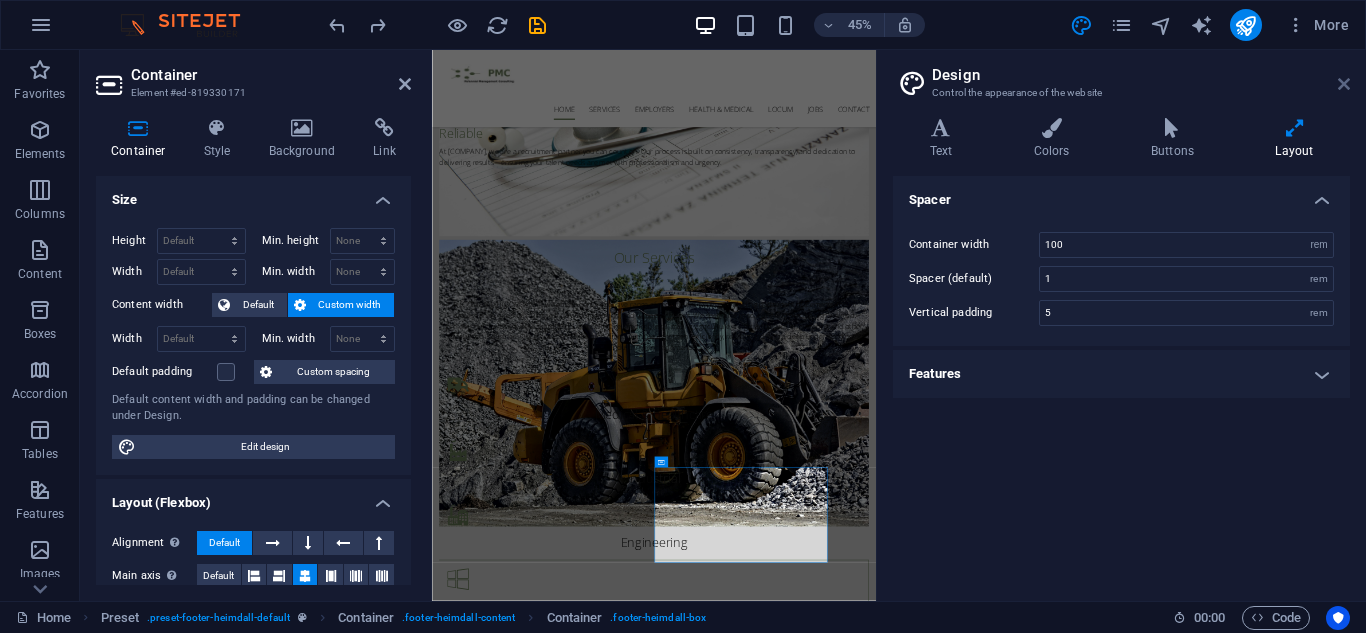 click at bounding box center (1344, 84) 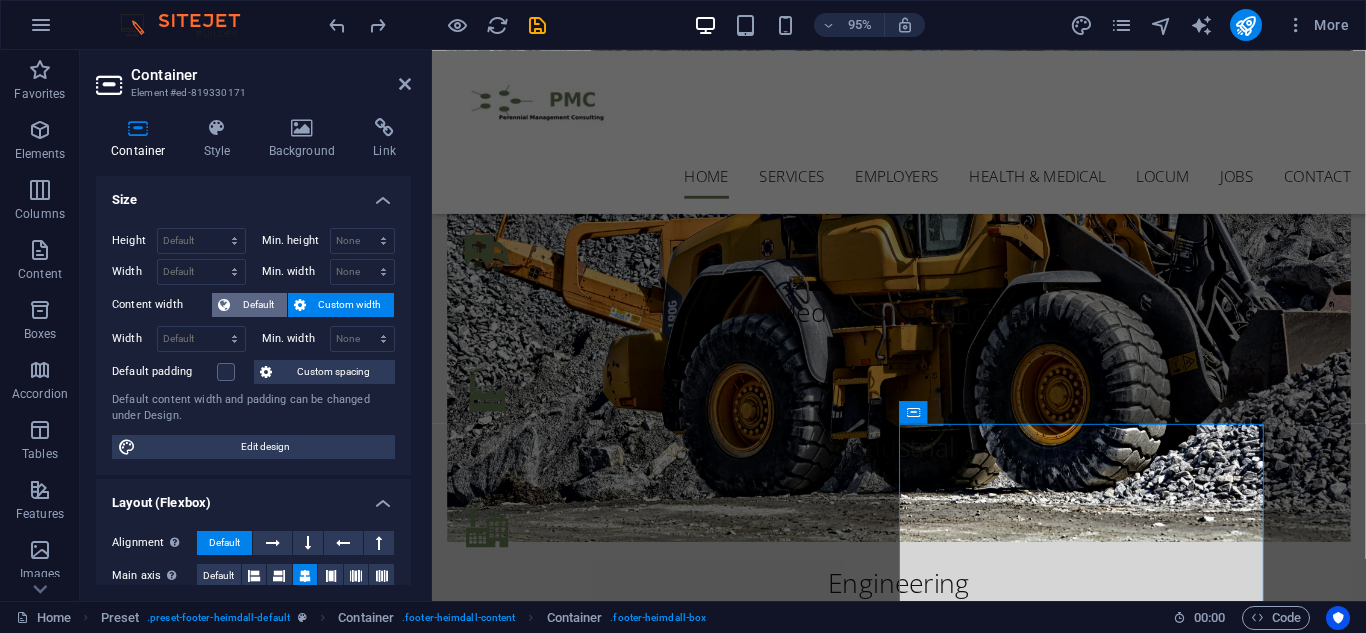 click on "Default" at bounding box center [258, 305] 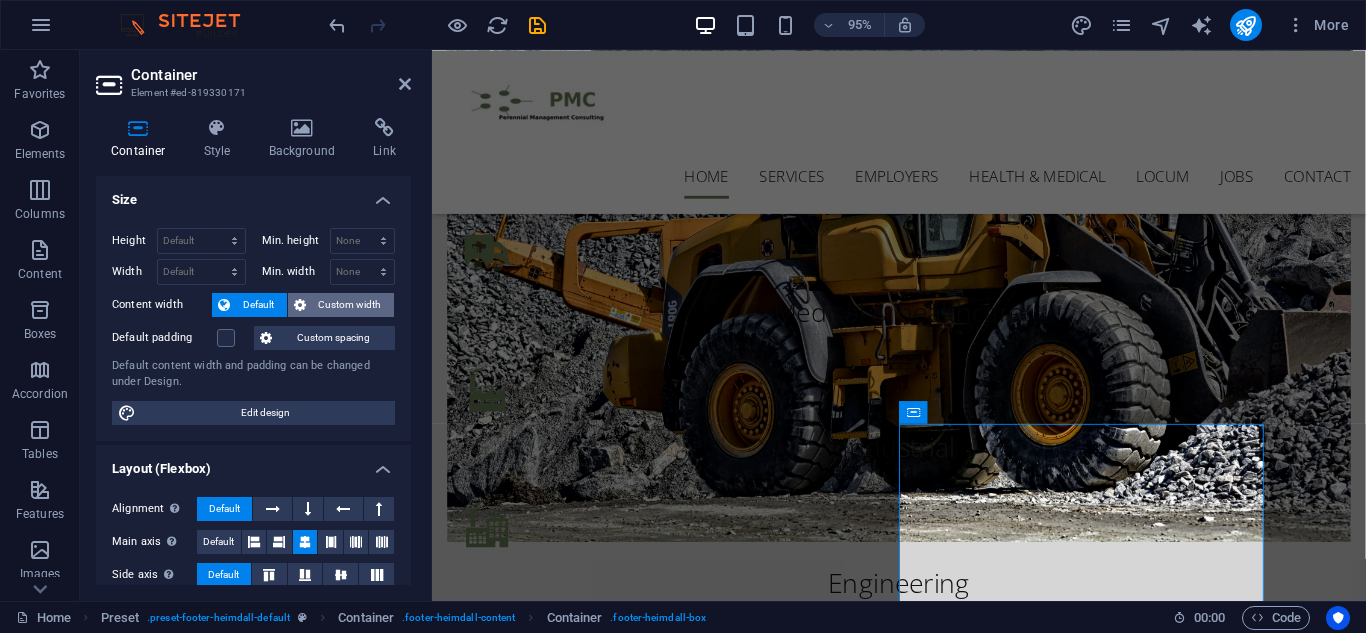 click on "Custom width" at bounding box center [350, 305] 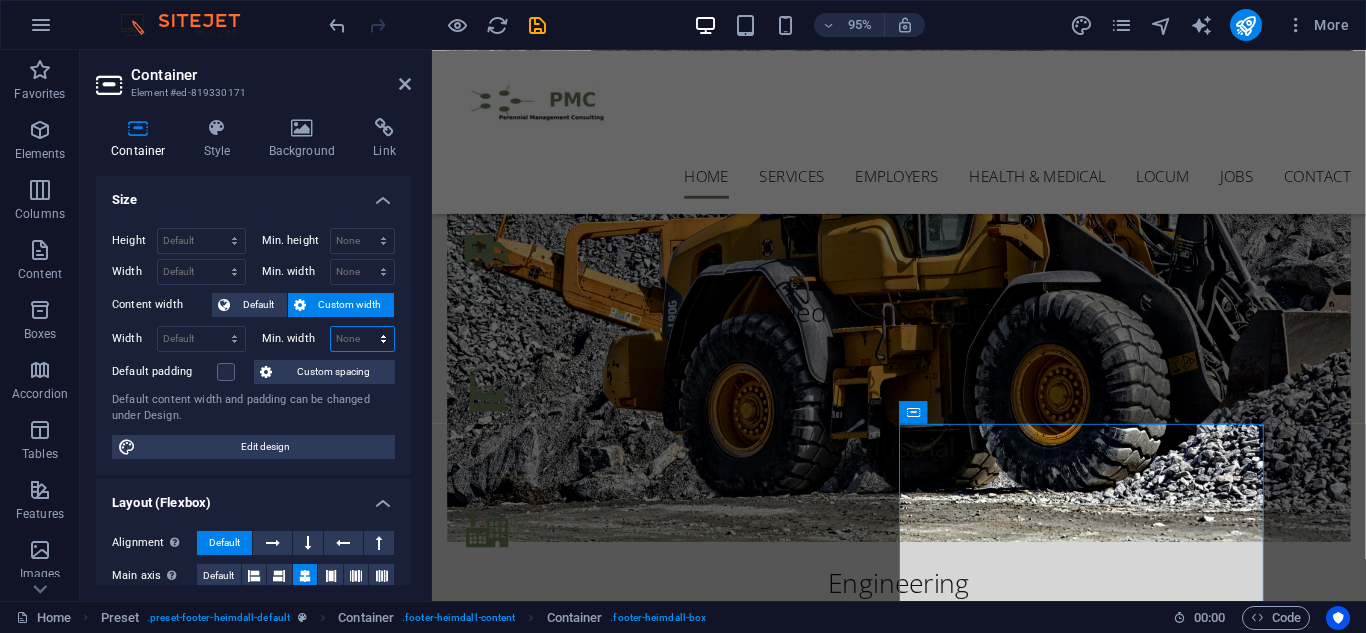 click on "None px rem % vh vw" at bounding box center (363, 339) 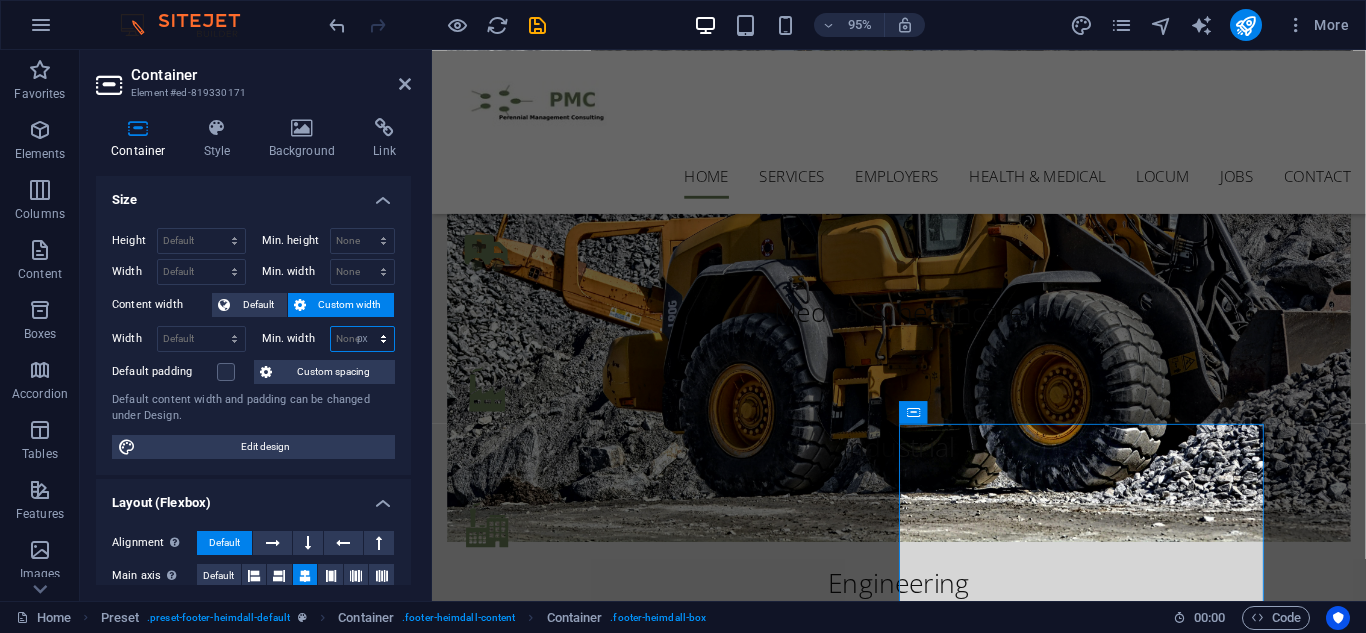 click on "None px rem % vh vw" at bounding box center (363, 339) 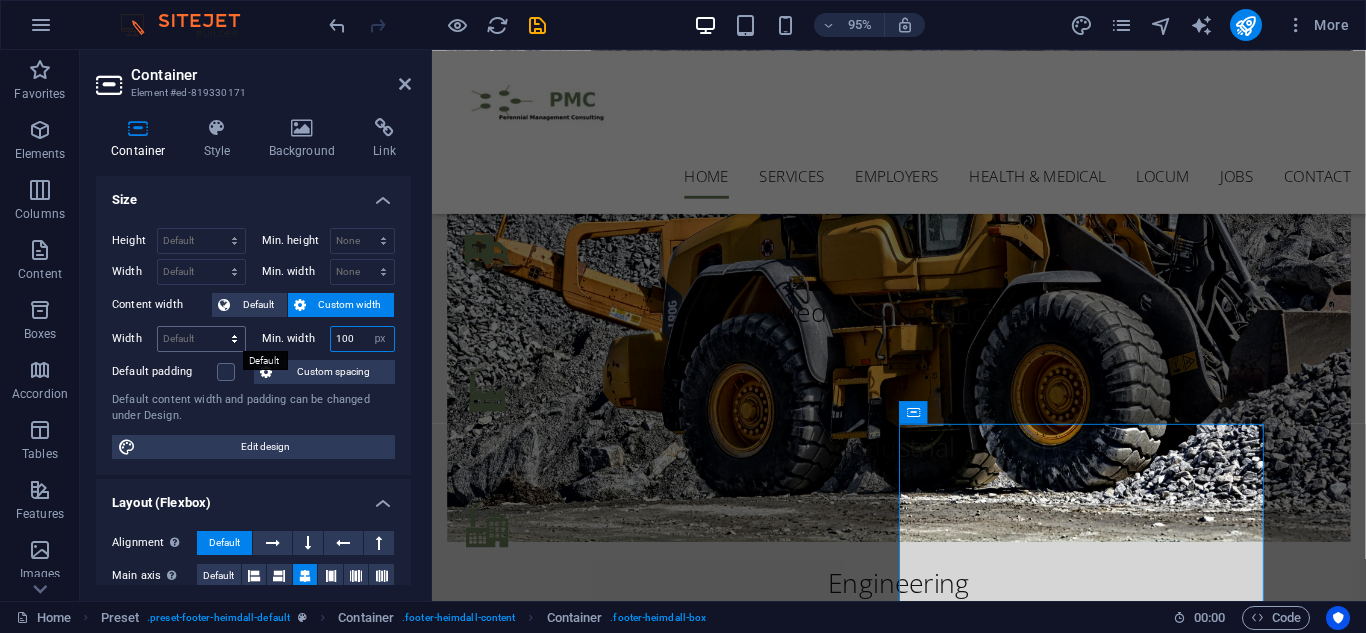 type on "100" 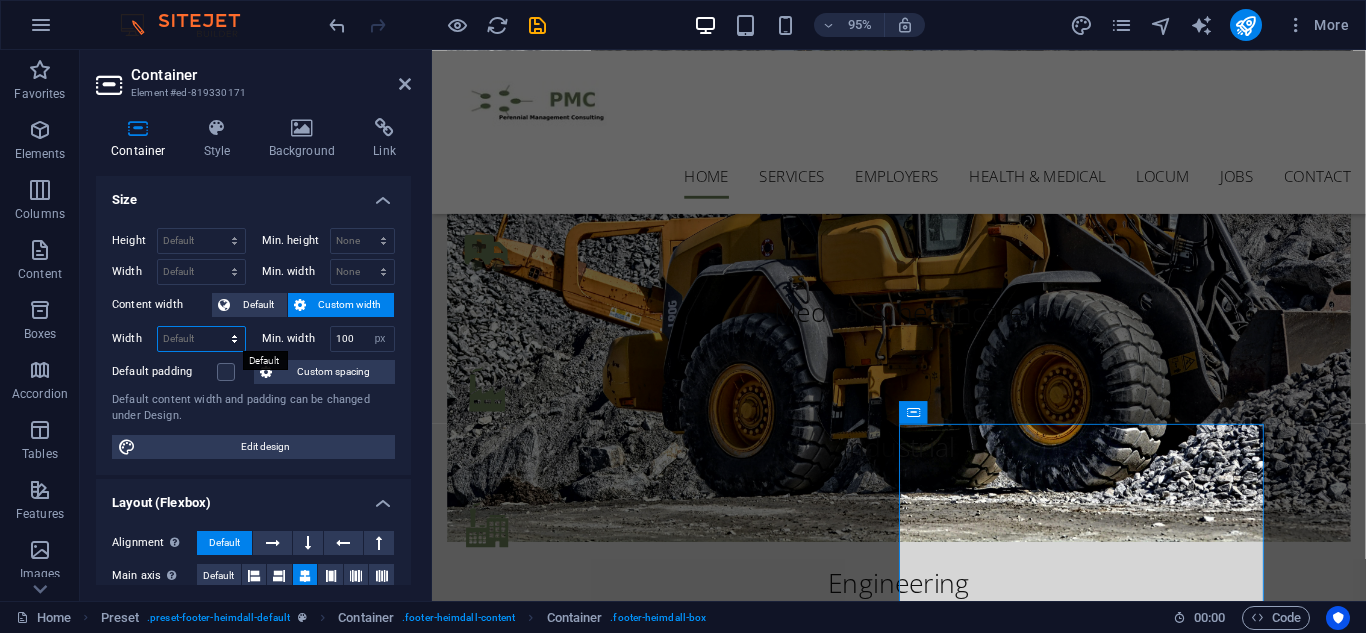 click on "Default px rem % em vh vw" at bounding box center (201, 339) 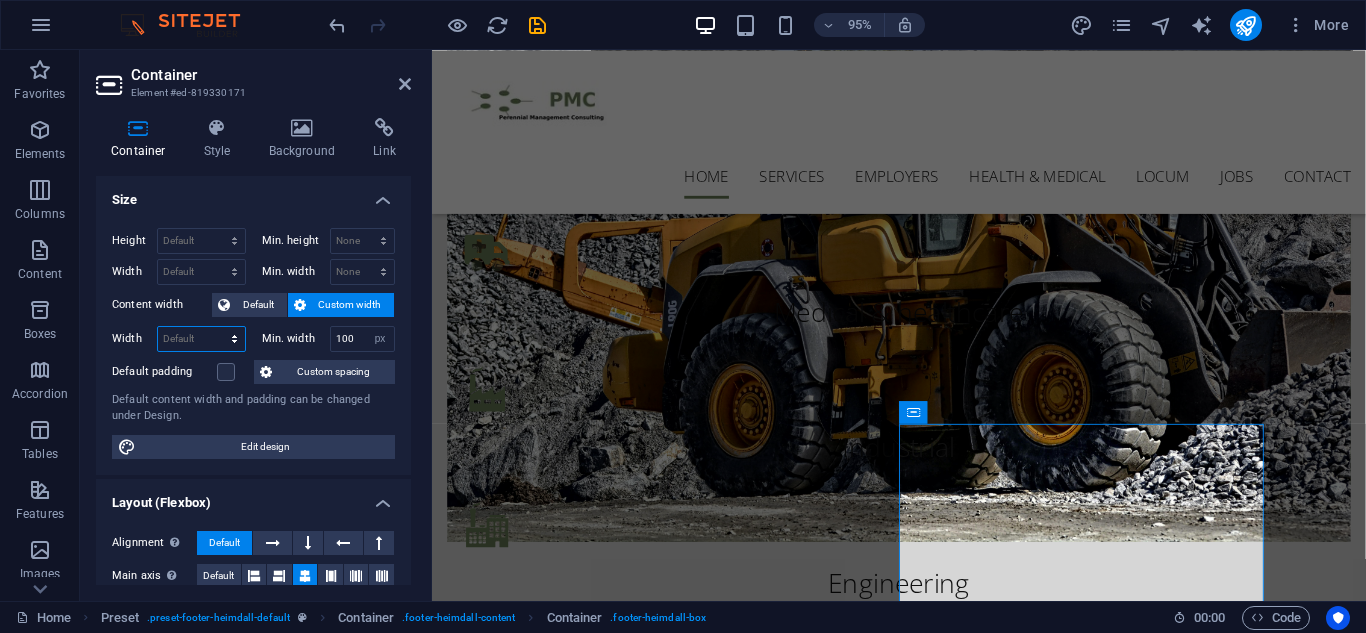 select on "px" 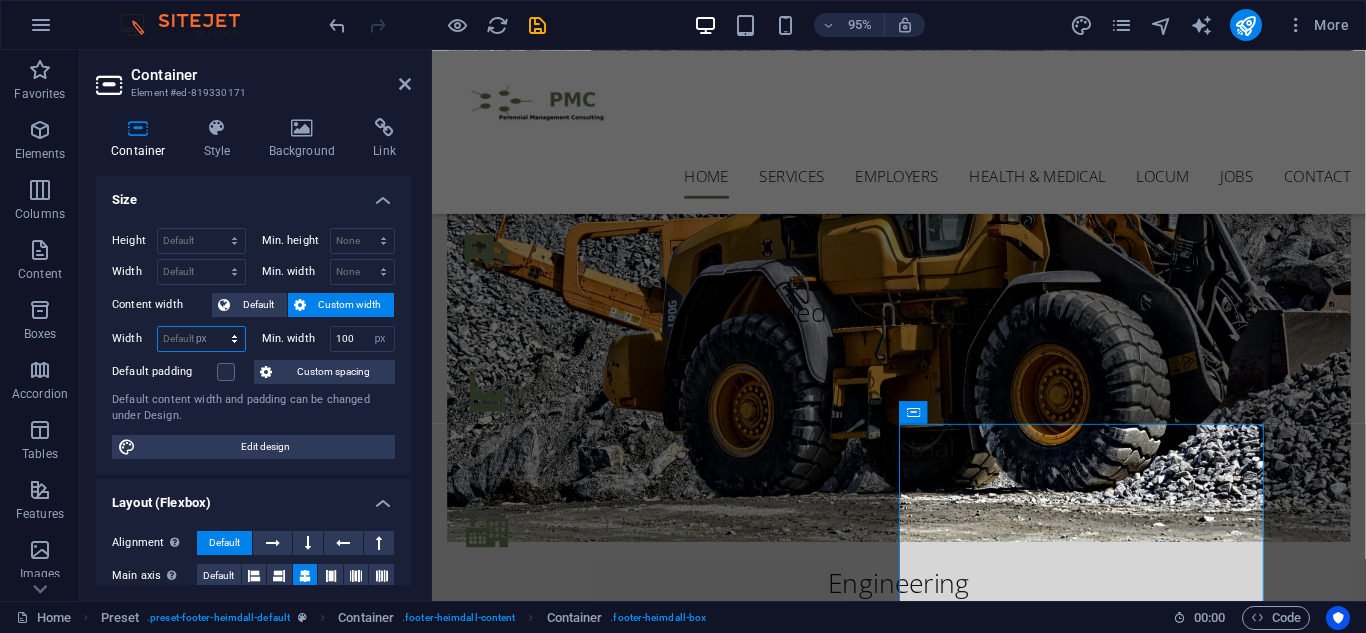 click on "Default px rem % em vh vw" at bounding box center [201, 339] 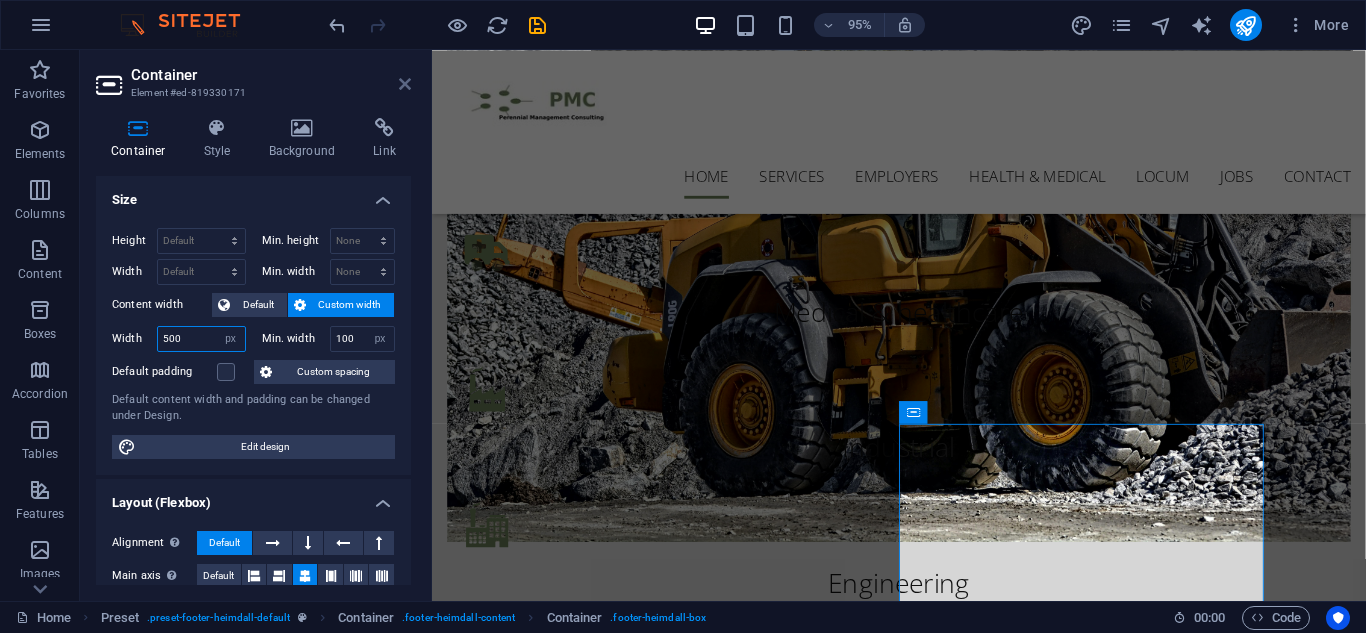 type on "500" 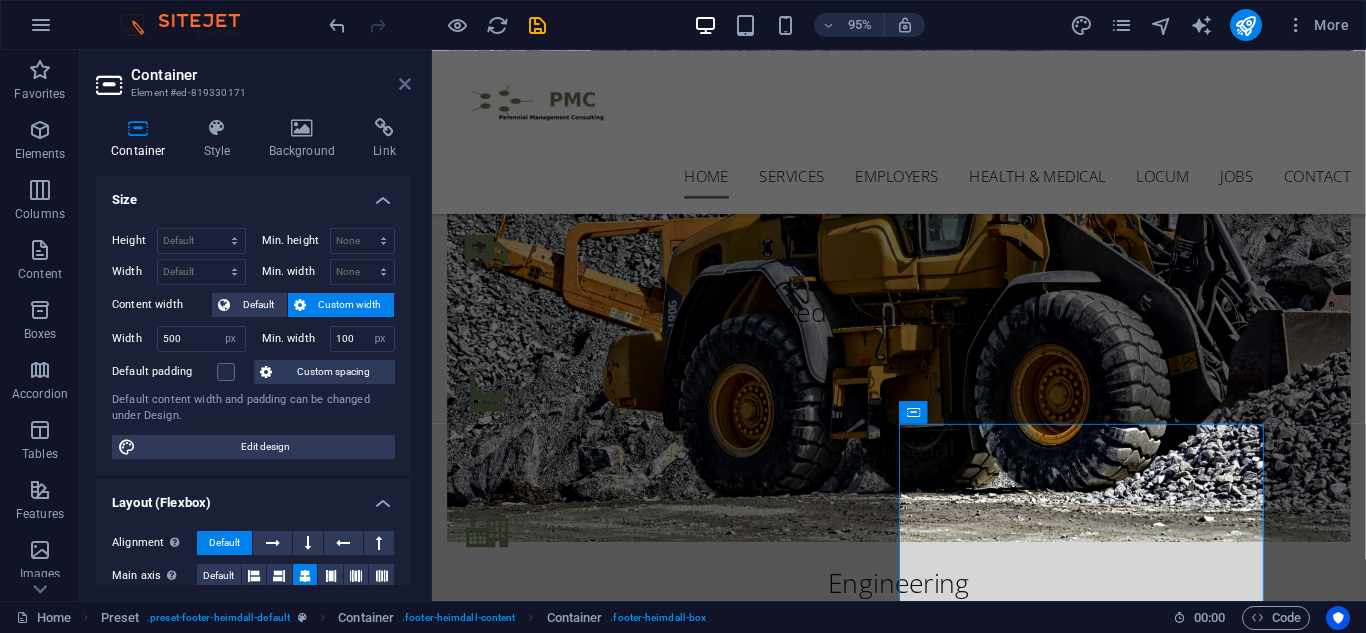 click at bounding box center (405, 84) 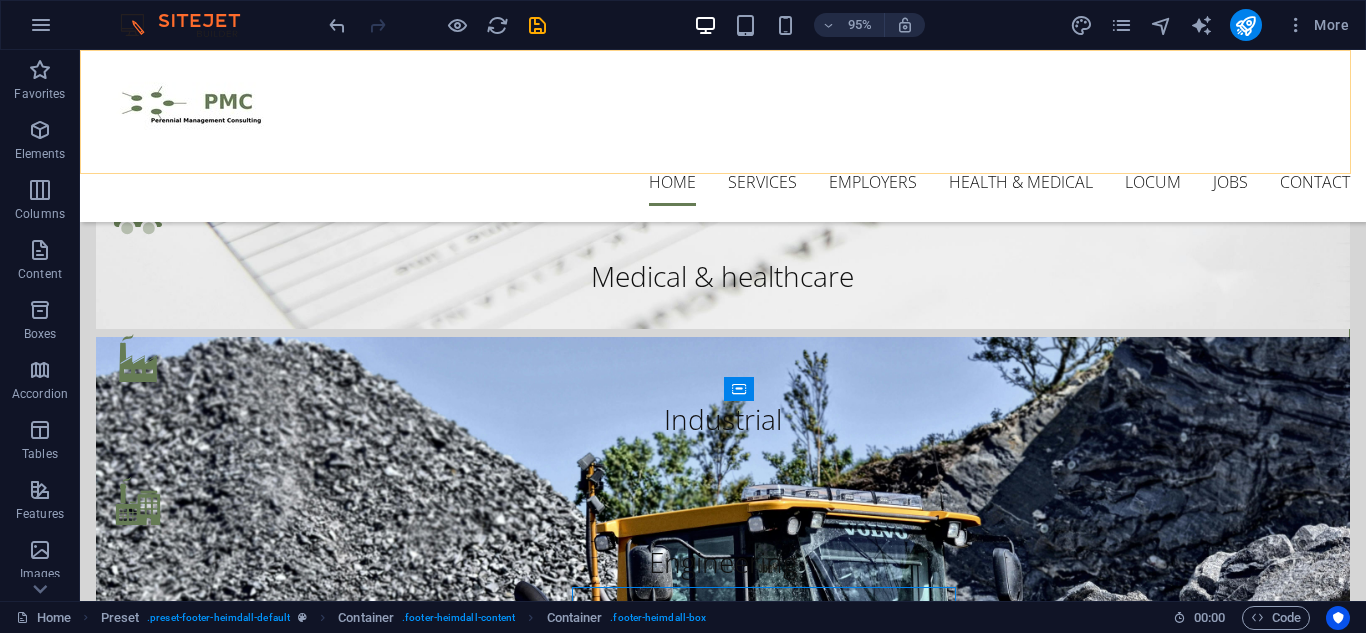 scroll, scrollTop: 1461, scrollLeft: 0, axis: vertical 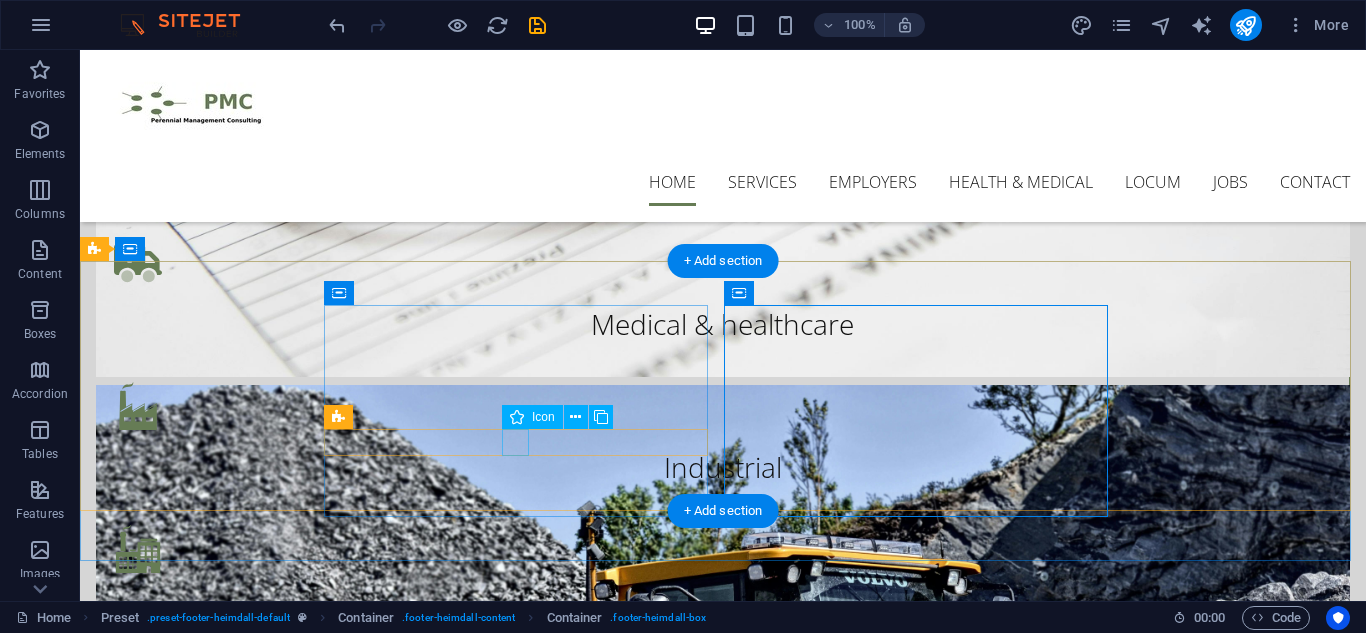 click at bounding box center [472, 1837] 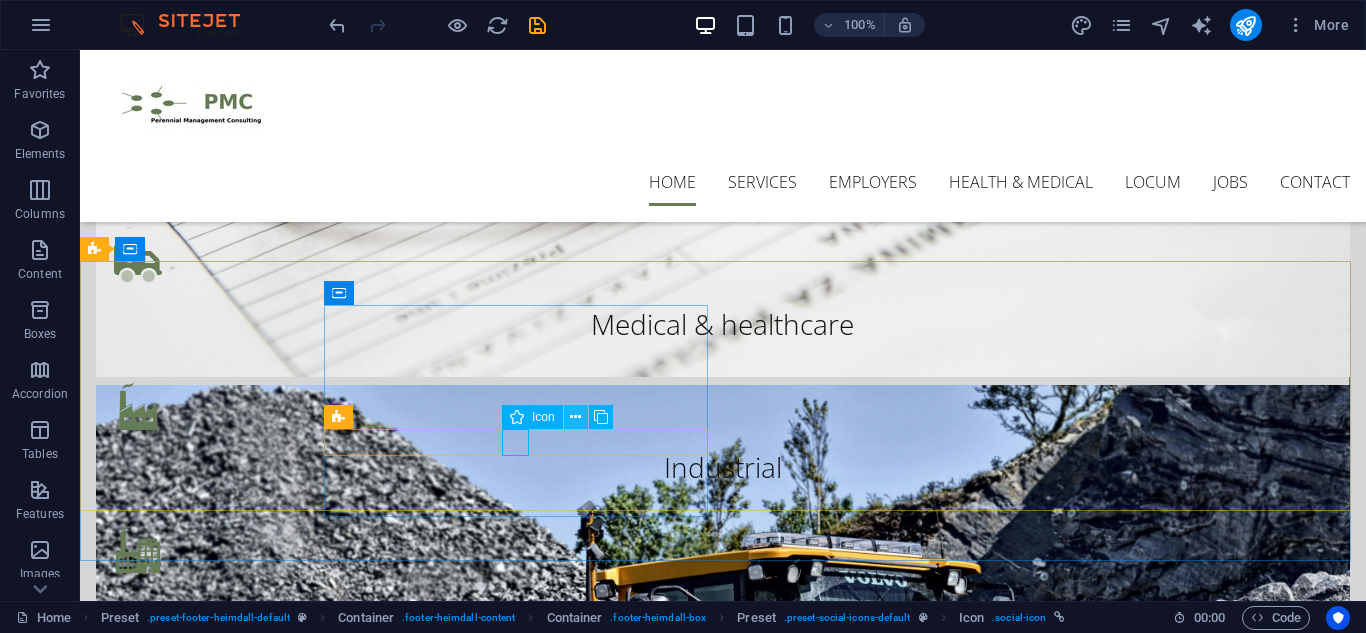 click at bounding box center (575, 417) 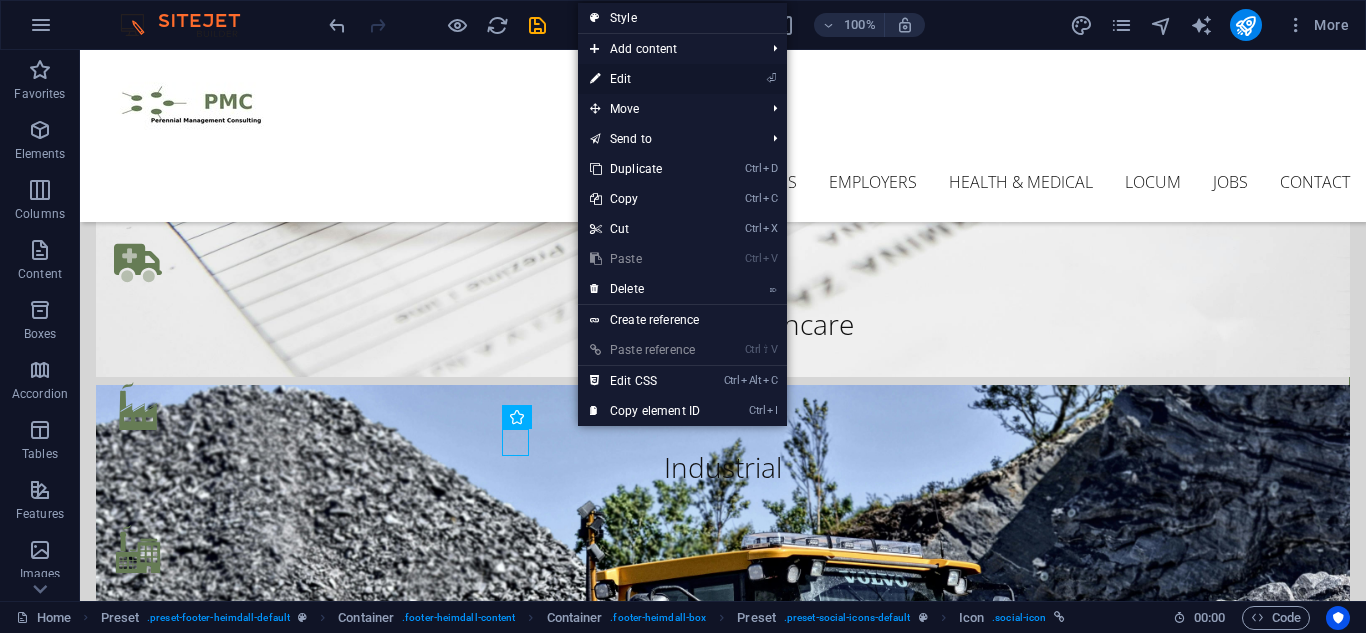 click on "⏎  Edit" at bounding box center [645, 79] 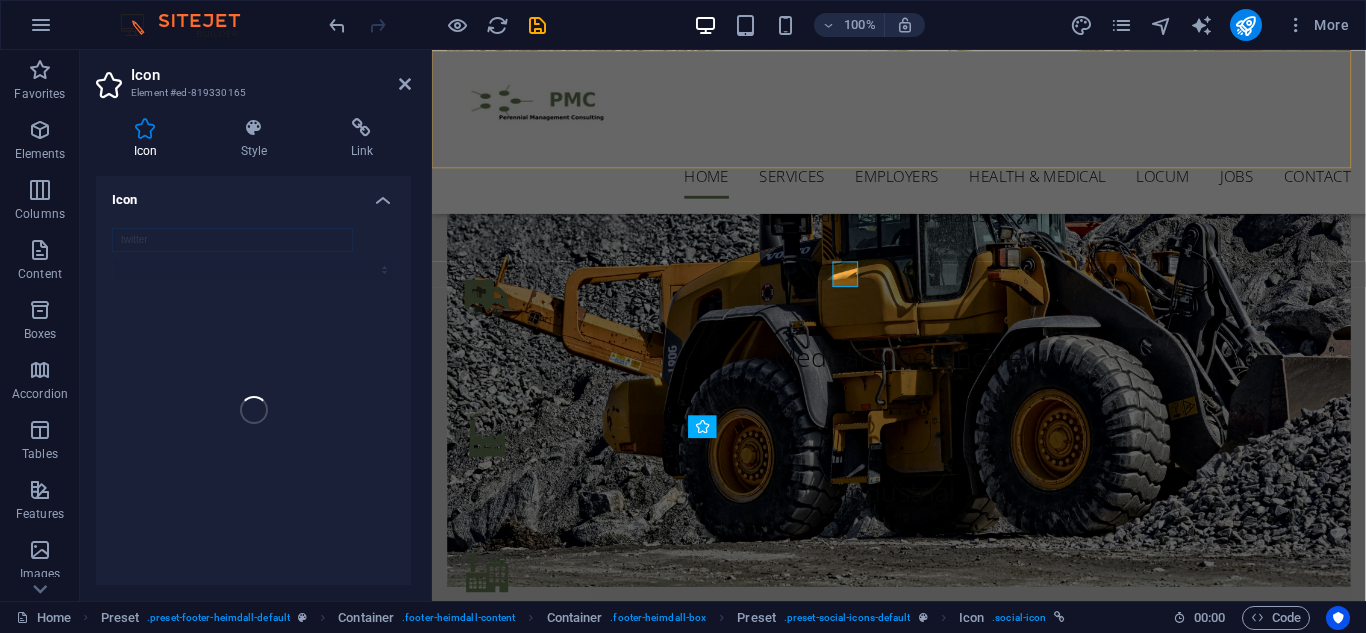 scroll, scrollTop: 1714, scrollLeft: 0, axis: vertical 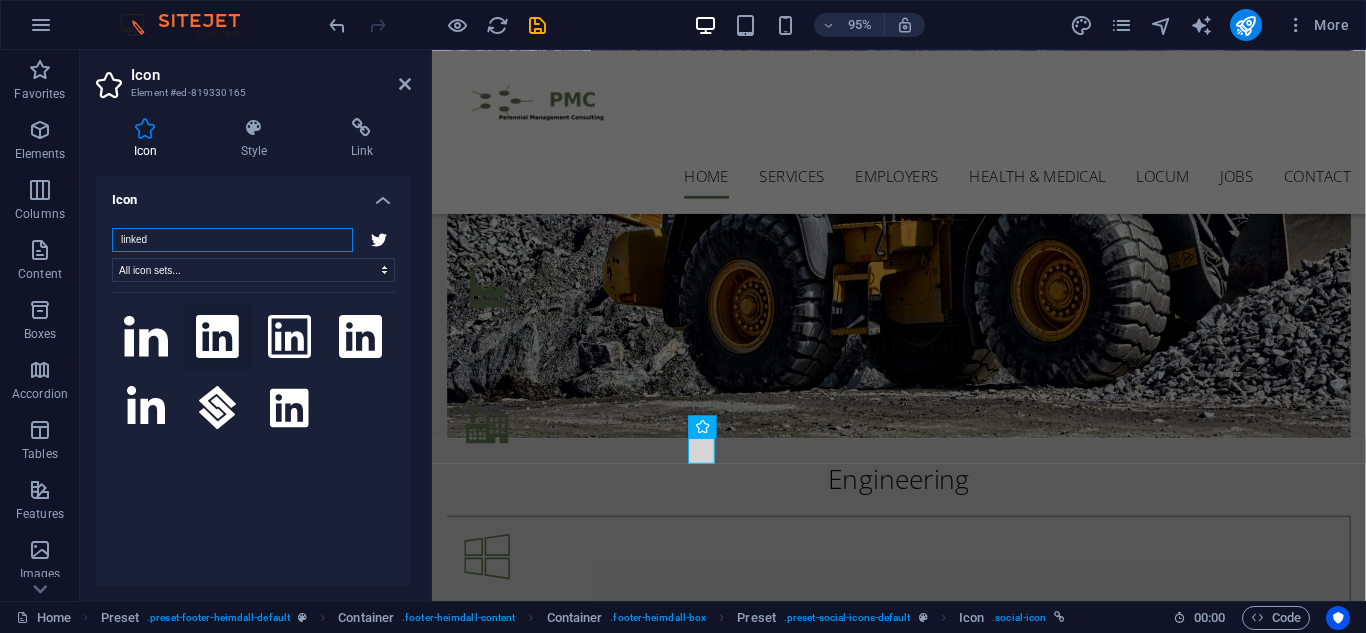 type on "linked" 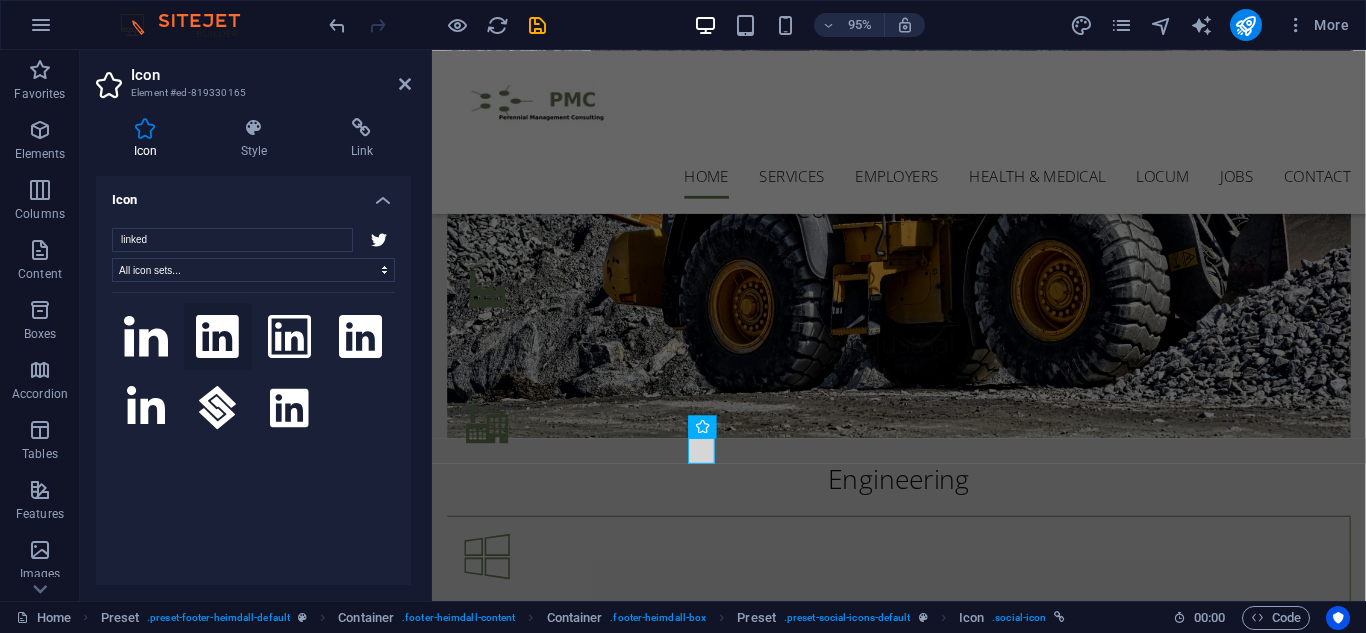 click 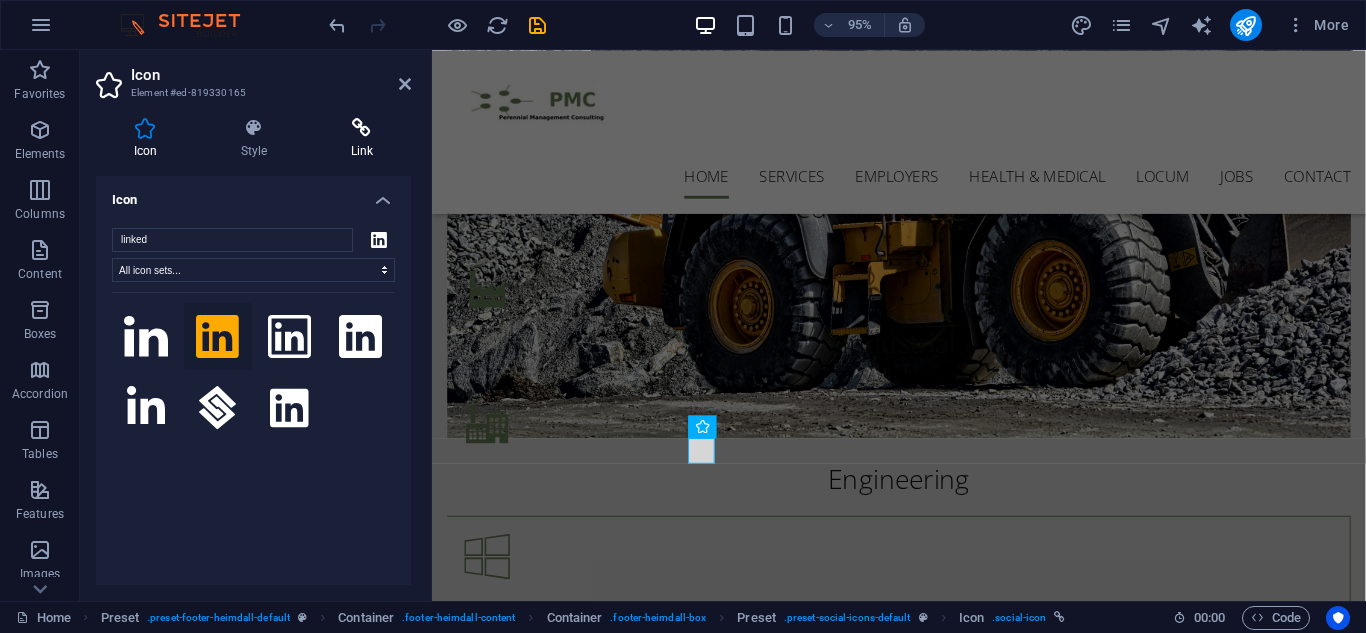 click on "Link" at bounding box center [362, 139] 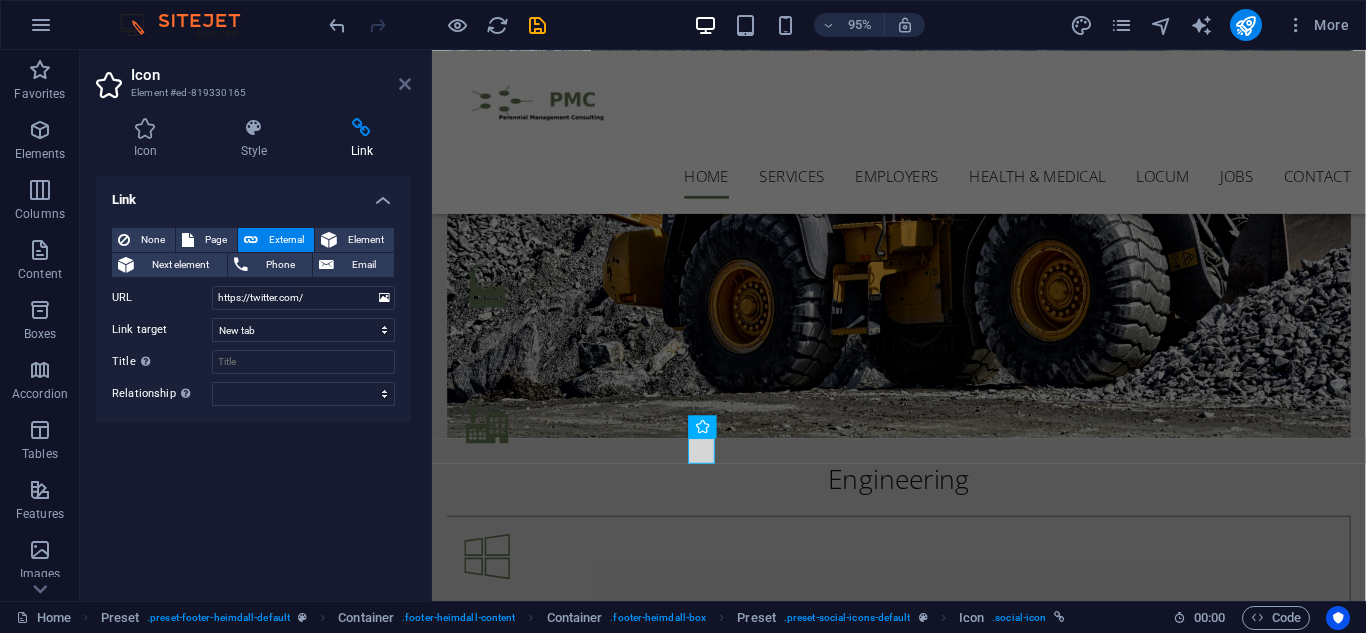 click at bounding box center [405, 84] 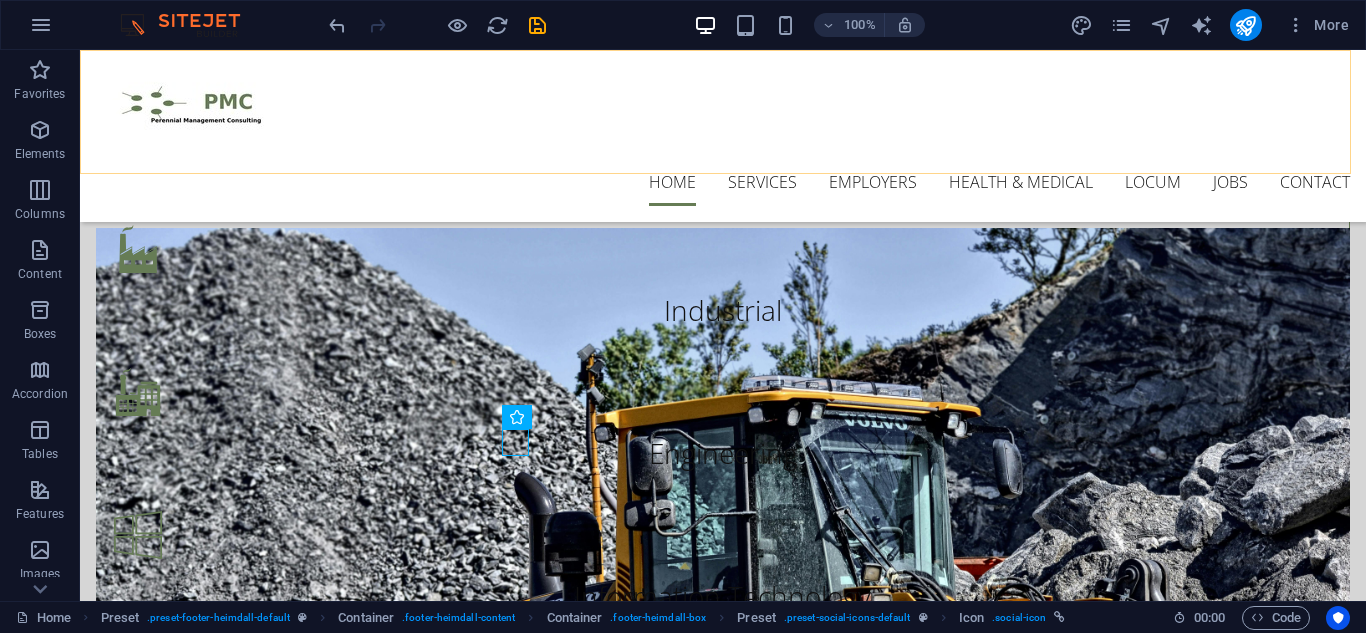 scroll, scrollTop: 1557, scrollLeft: 0, axis: vertical 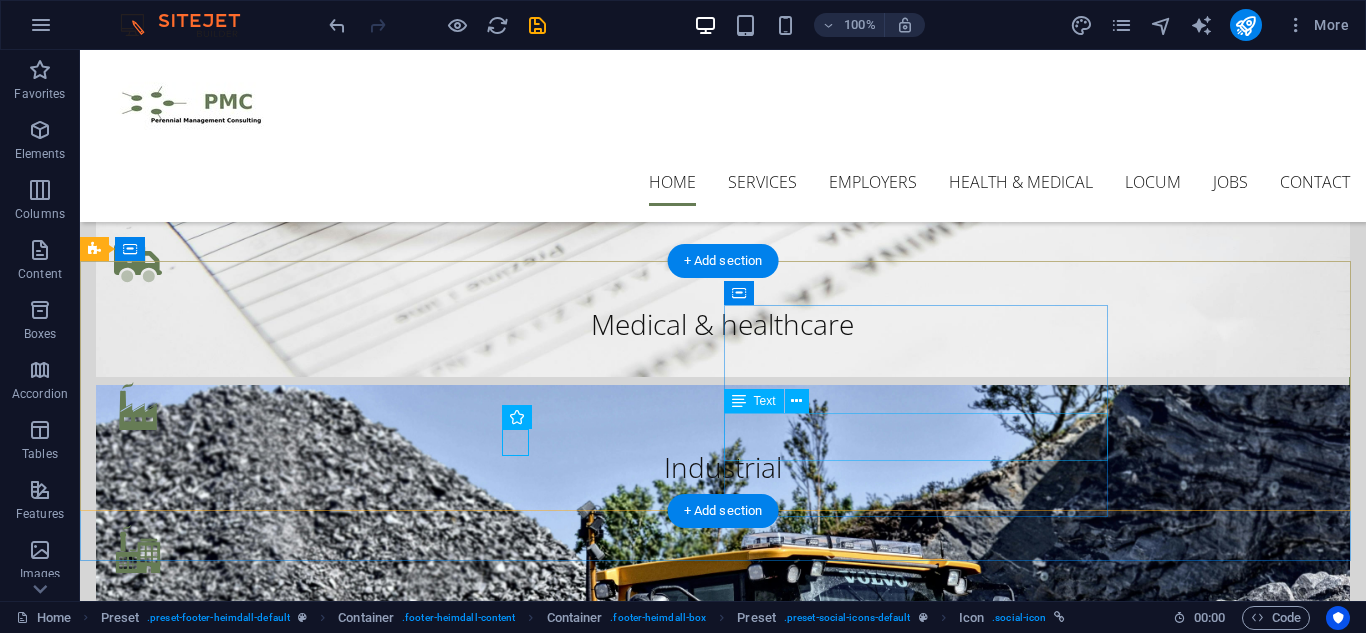 click on "Phone: [PHONE] Mobile: [PHONE]" at bounding box center [330, 2055] 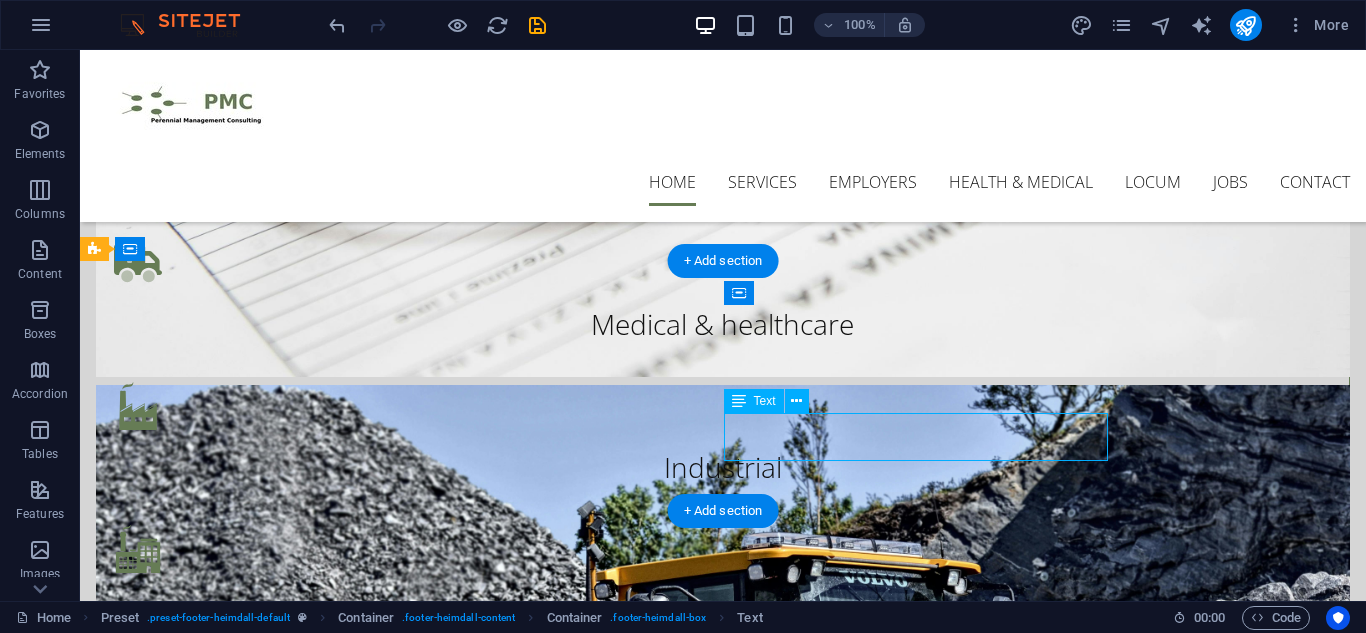 click on "Phone: [PHONE] Mobile: [PHONE]" at bounding box center [330, 2055] 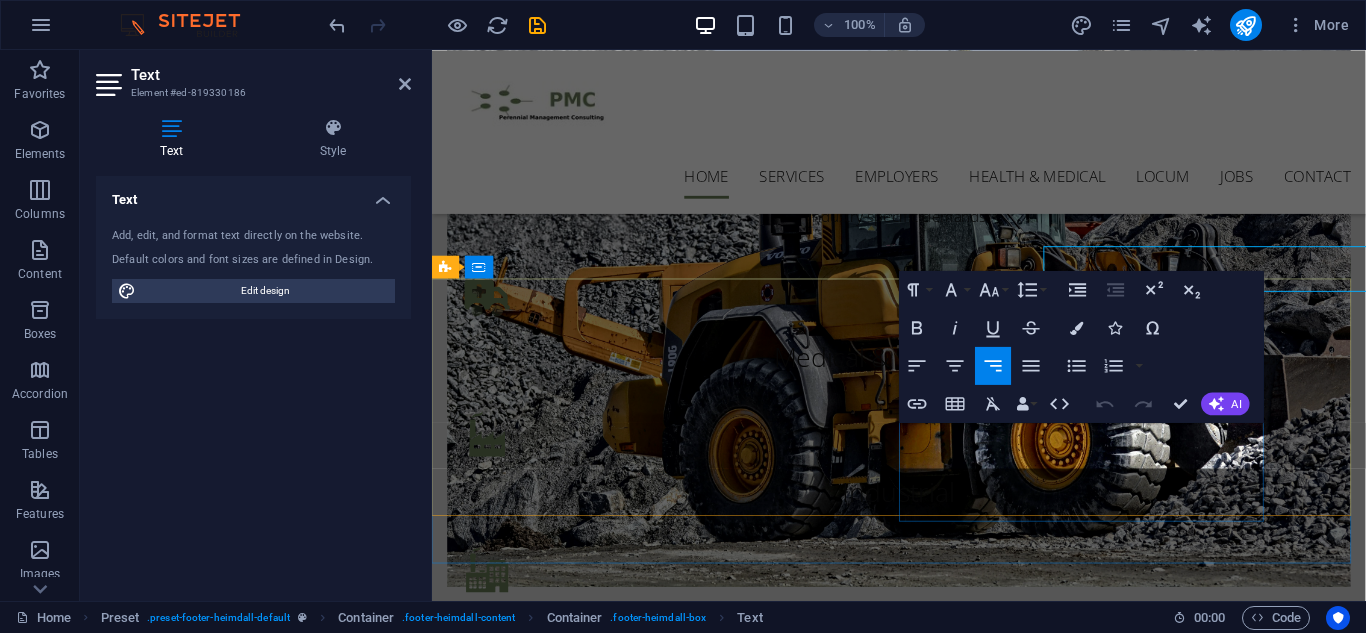 scroll, scrollTop: 1714, scrollLeft: 0, axis: vertical 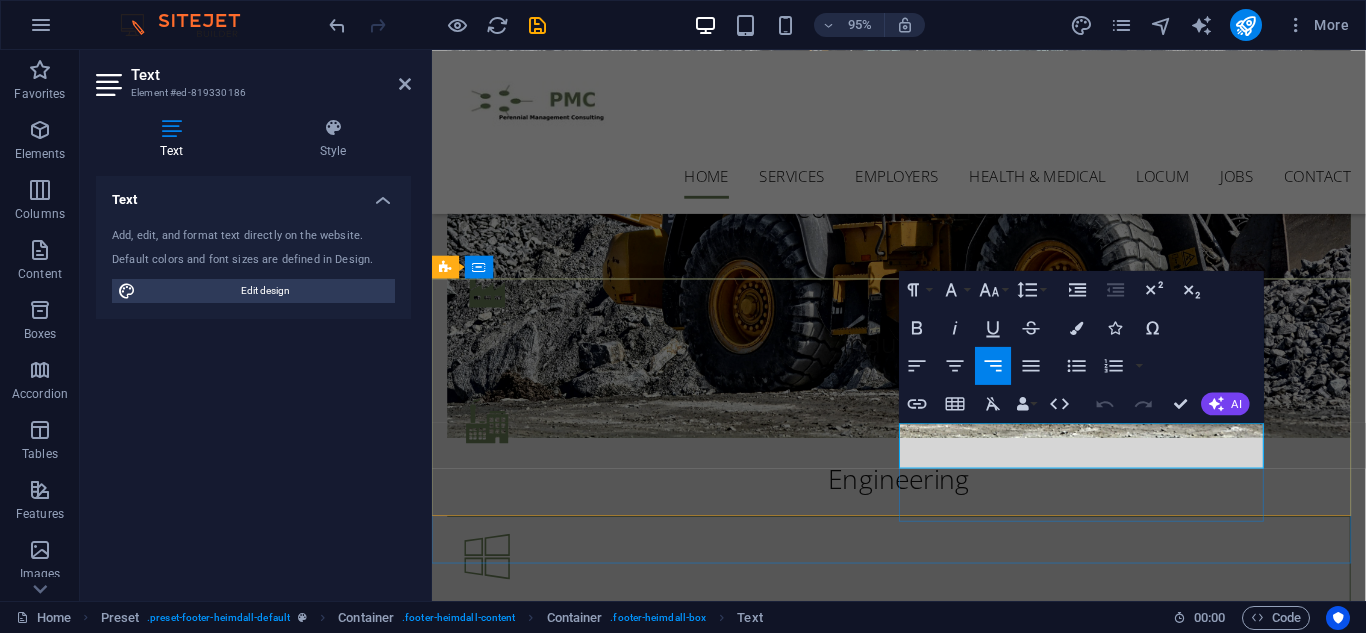 click on "[PHONE]" 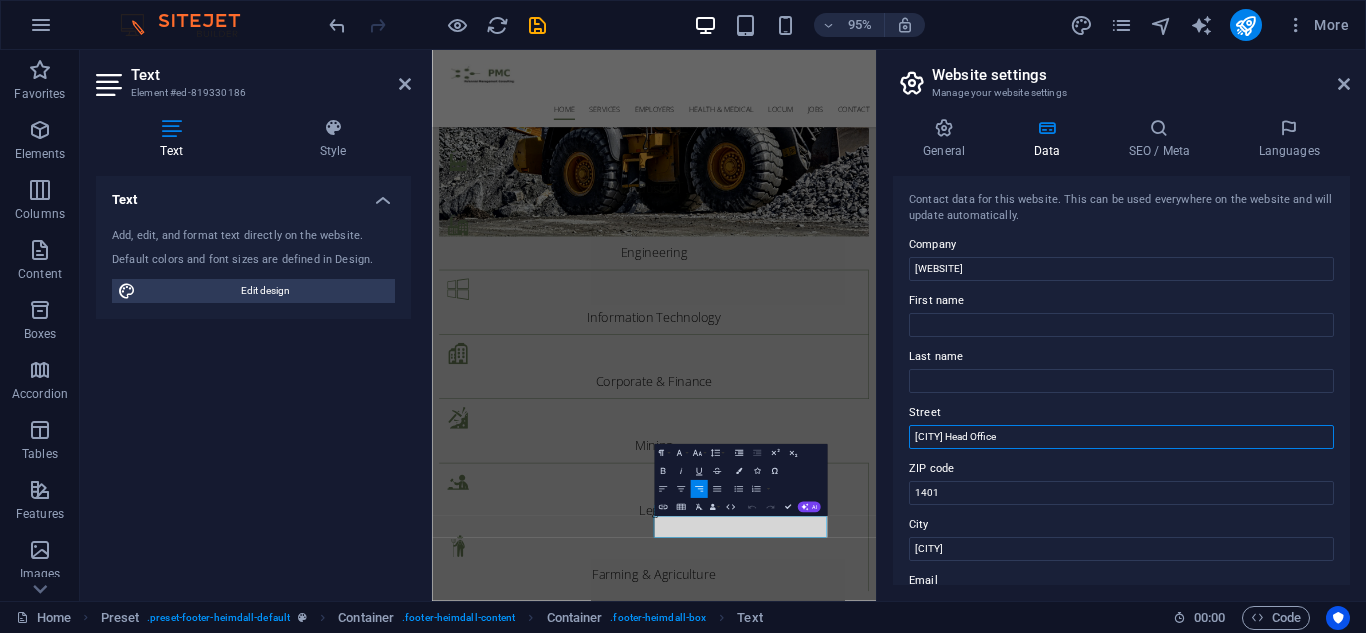 scroll, scrollTop: 1070, scrollLeft: 0, axis: vertical 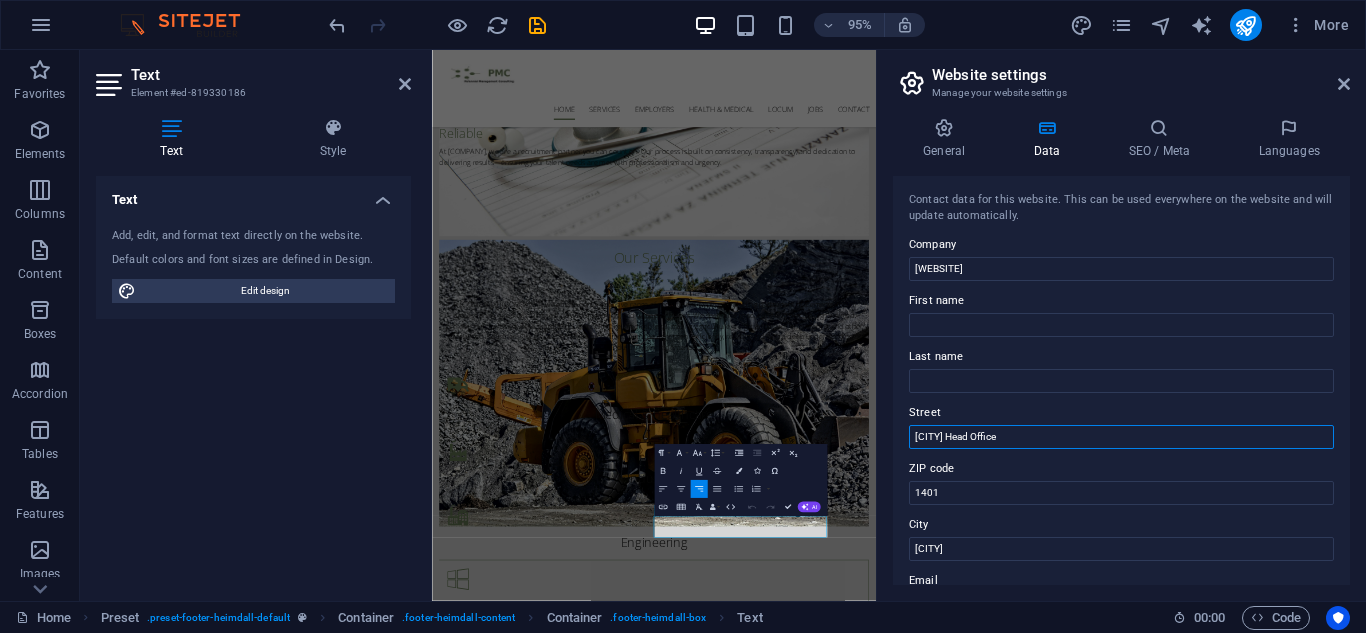 click on "[CITY] Head Office" at bounding box center [1121, 437] 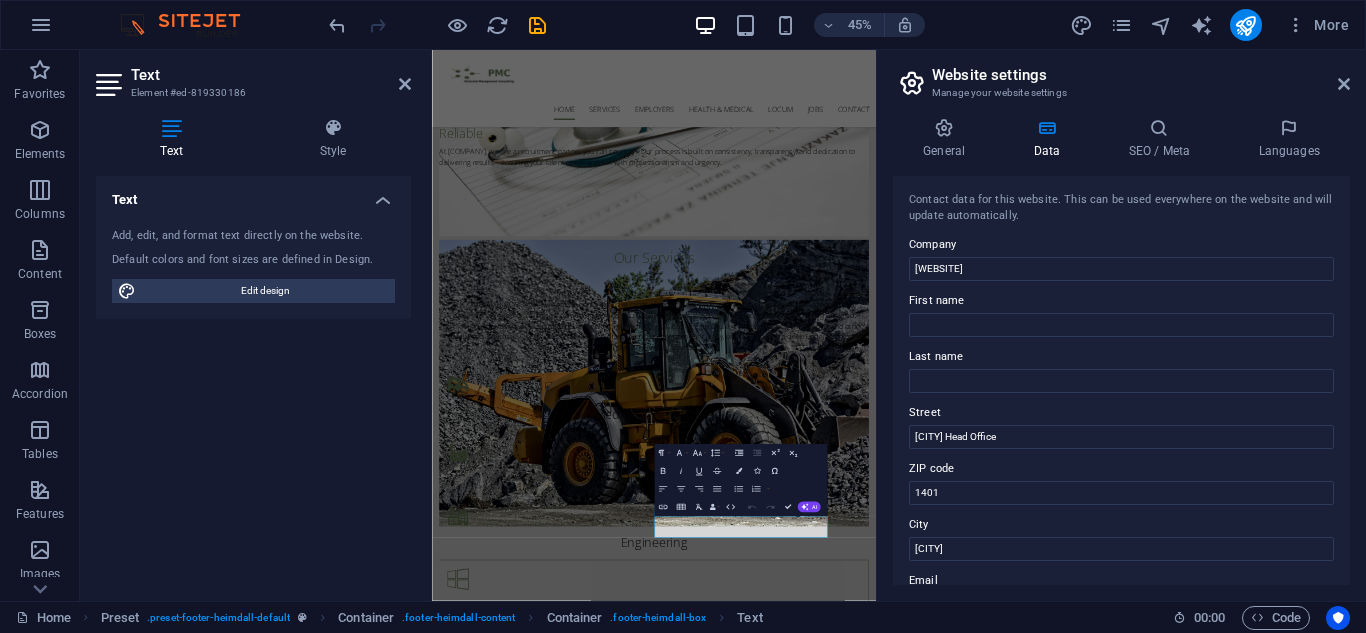 drag, startPoint x: 1344, startPoint y: 269, endPoint x: 1360, endPoint y: 344, distance: 76.687675 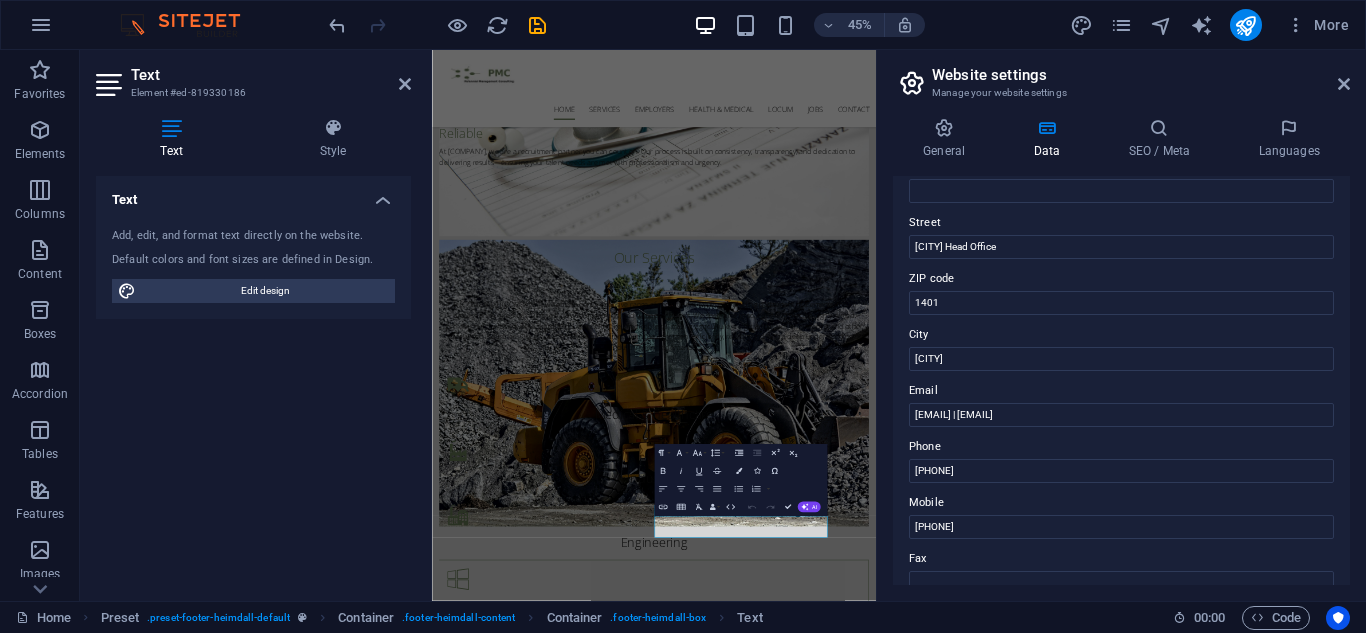 scroll, scrollTop: 223, scrollLeft: 0, axis: vertical 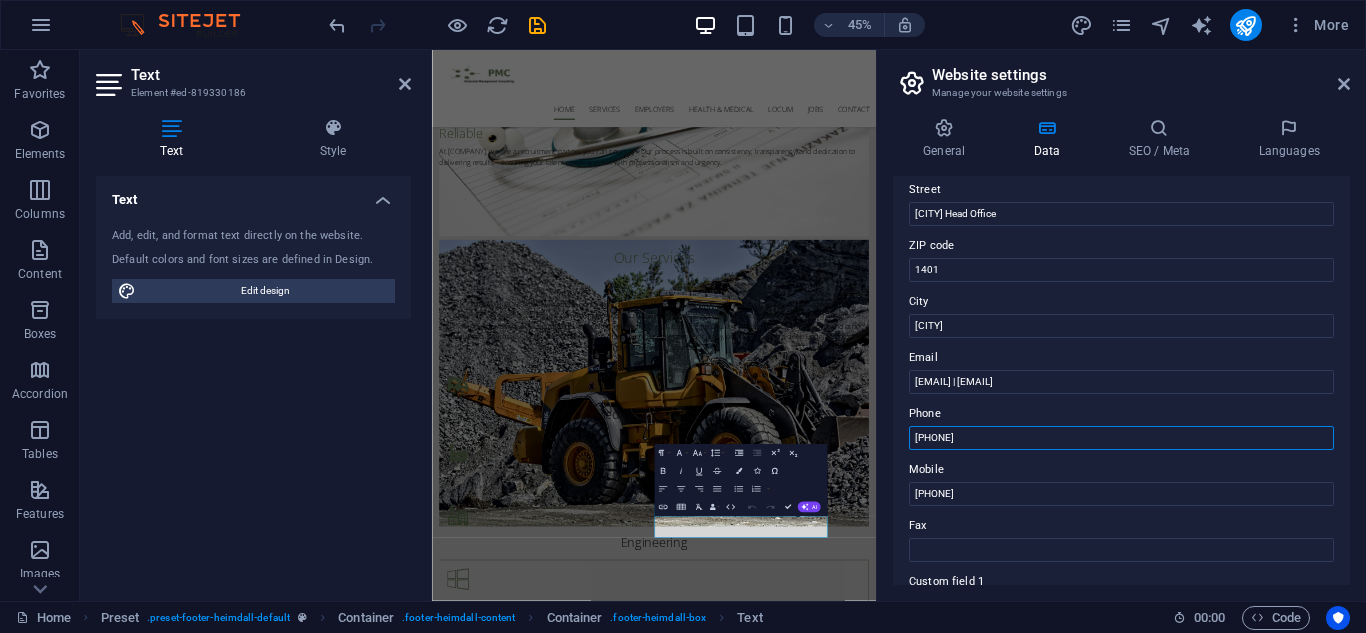 drag, startPoint x: 998, startPoint y: 437, endPoint x: 907, endPoint y: 440, distance: 91.04944 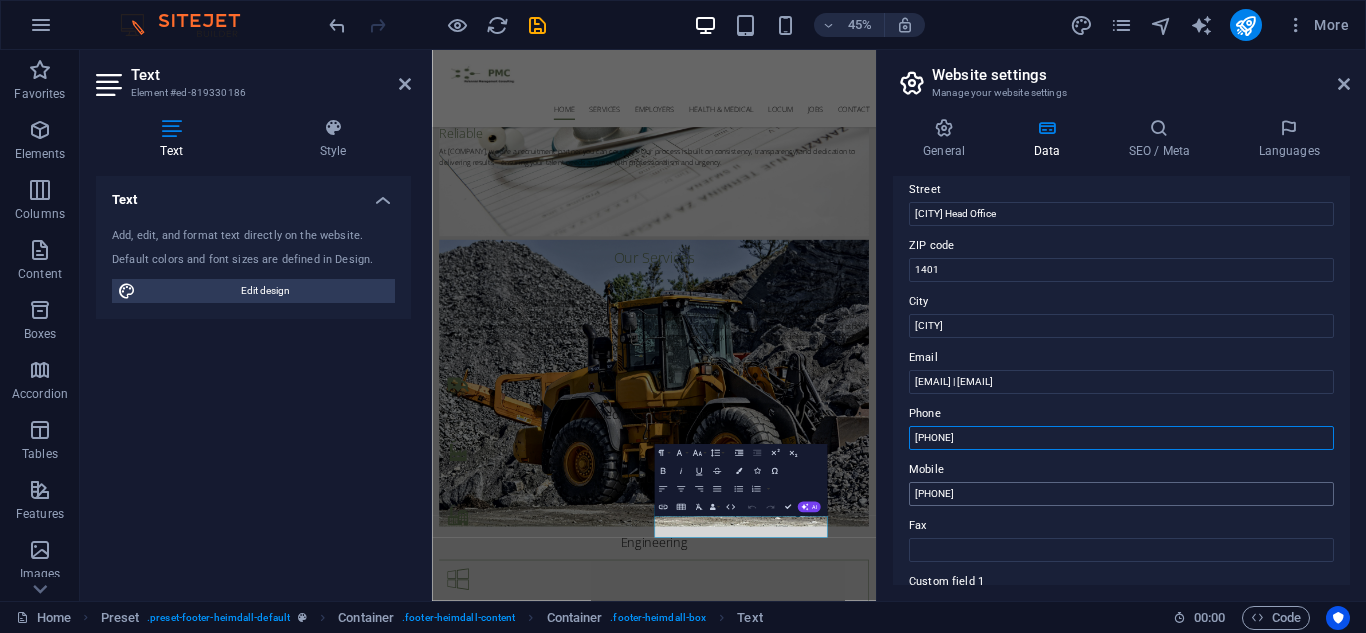 type on "[PHONE]" 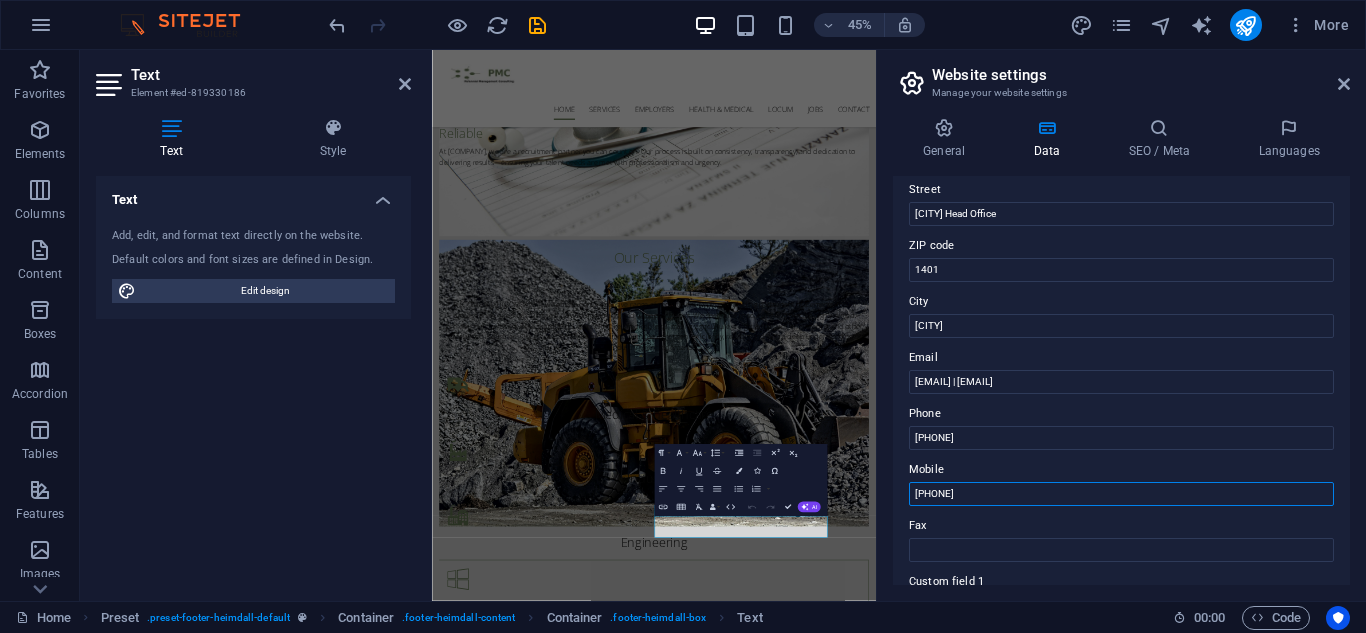 click on "[PHONE]" at bounding box center [1121, 494] 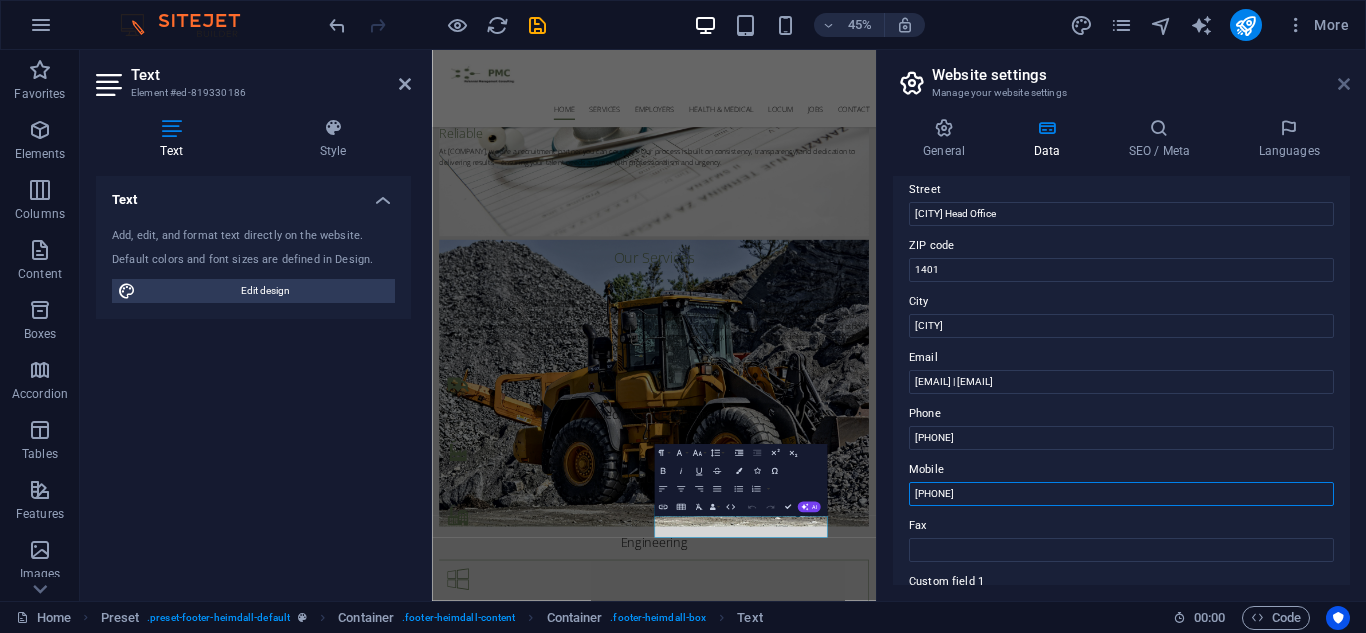 type on "[PHONE]" 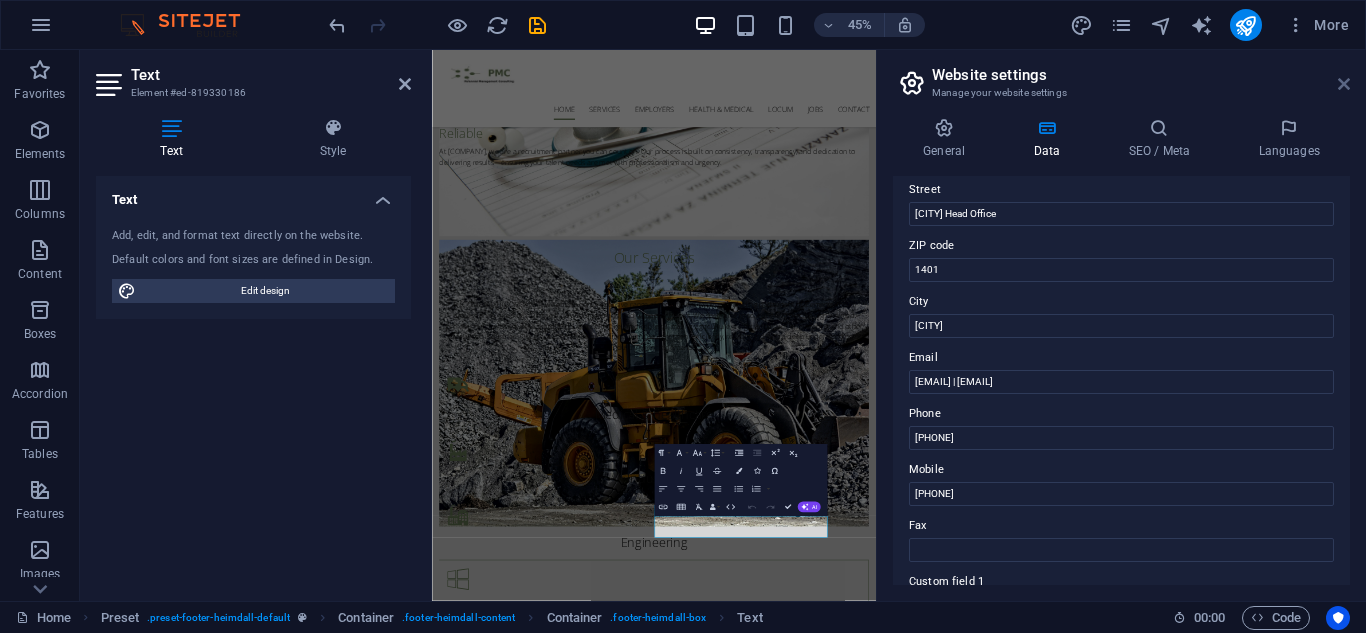 drag, startPoint x: 1346, startPoint y: 83, endPoint x: 962, endPoint y: 82, distance: 384.0013 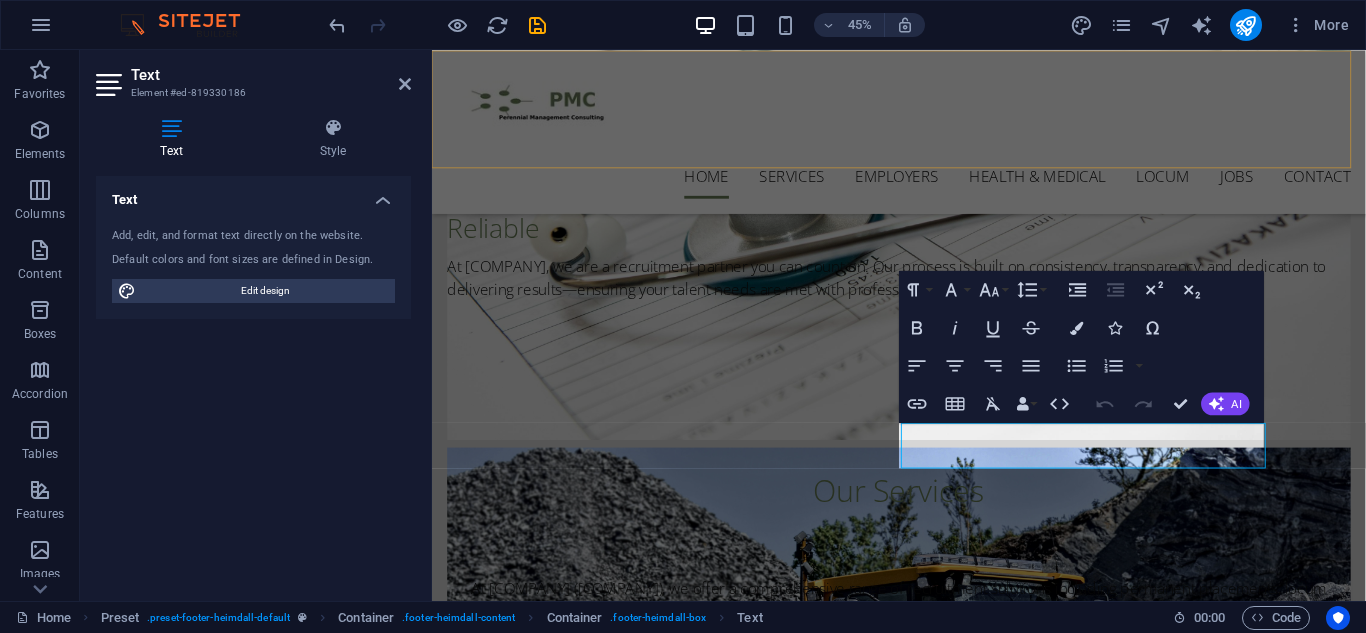 scroll, scrollTop: 1714, scrollLeft: 0, axis: vertical 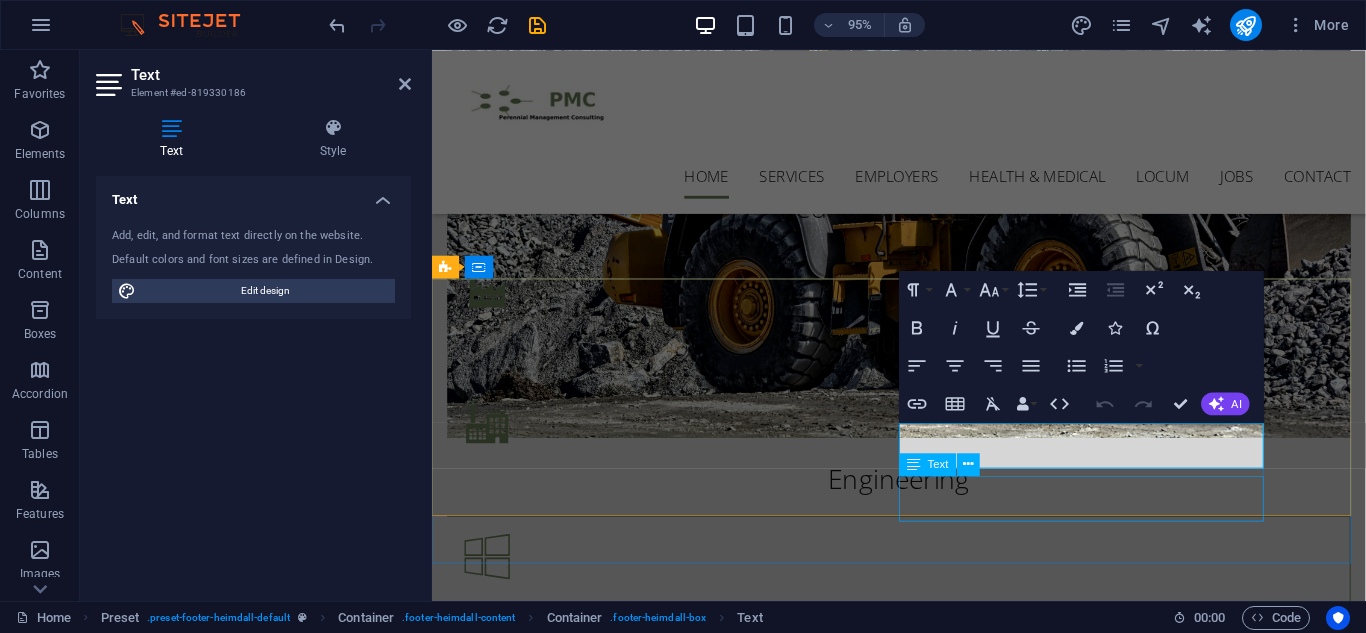 click on "[EMAIL] | [EMAIL]" at bounding box center (682, 1990) 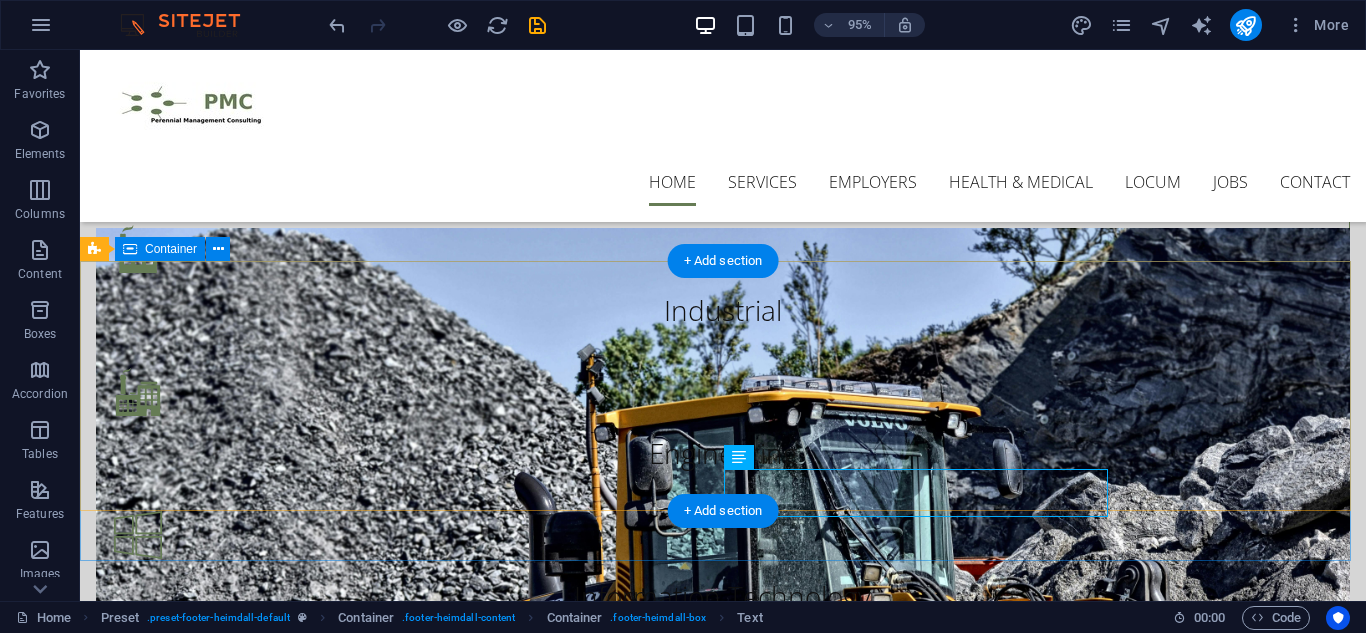 scroll, scrollTop: 1557, scrollLeft: 0, axis: vertical 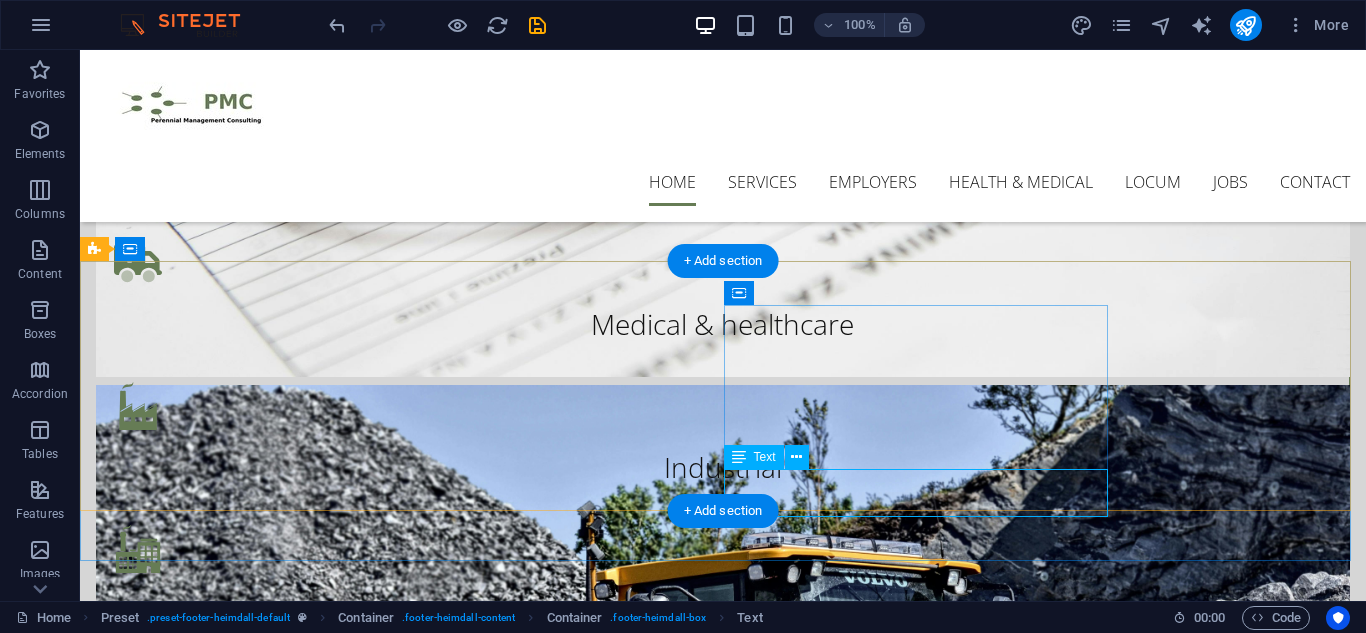 click on "[EMAIL] | [EMAIL]" at bounding box center [330, 2099] 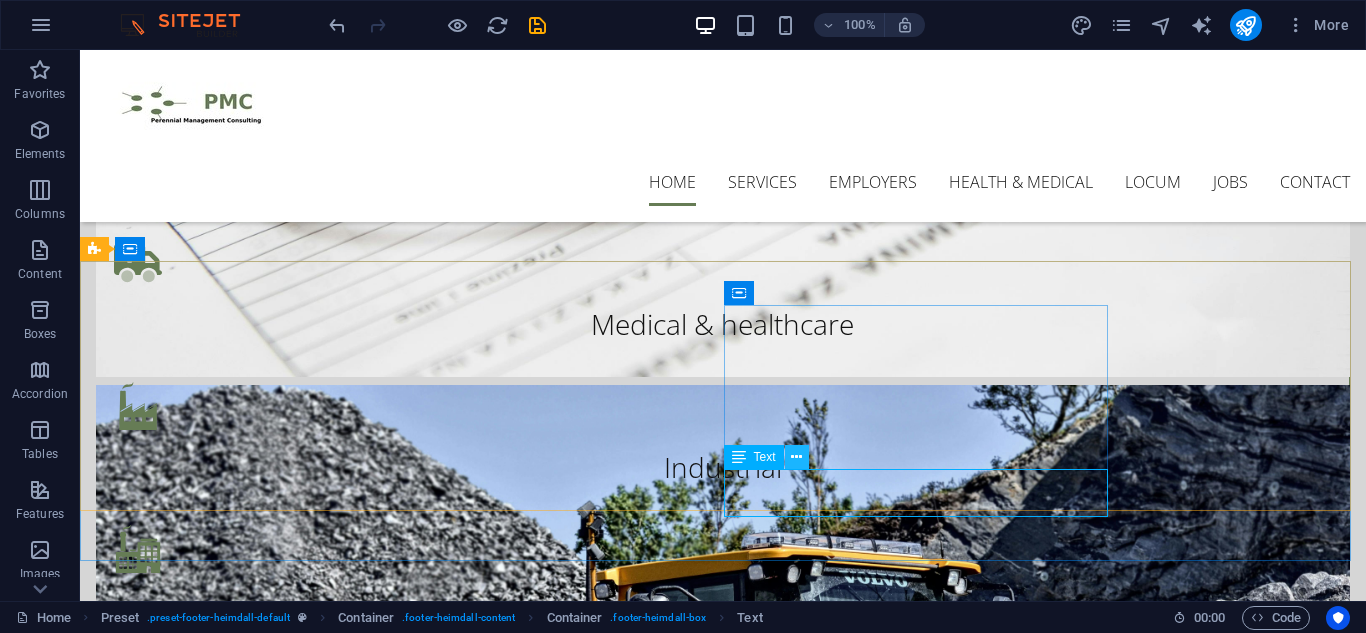 click at bounding box center [796, 457] 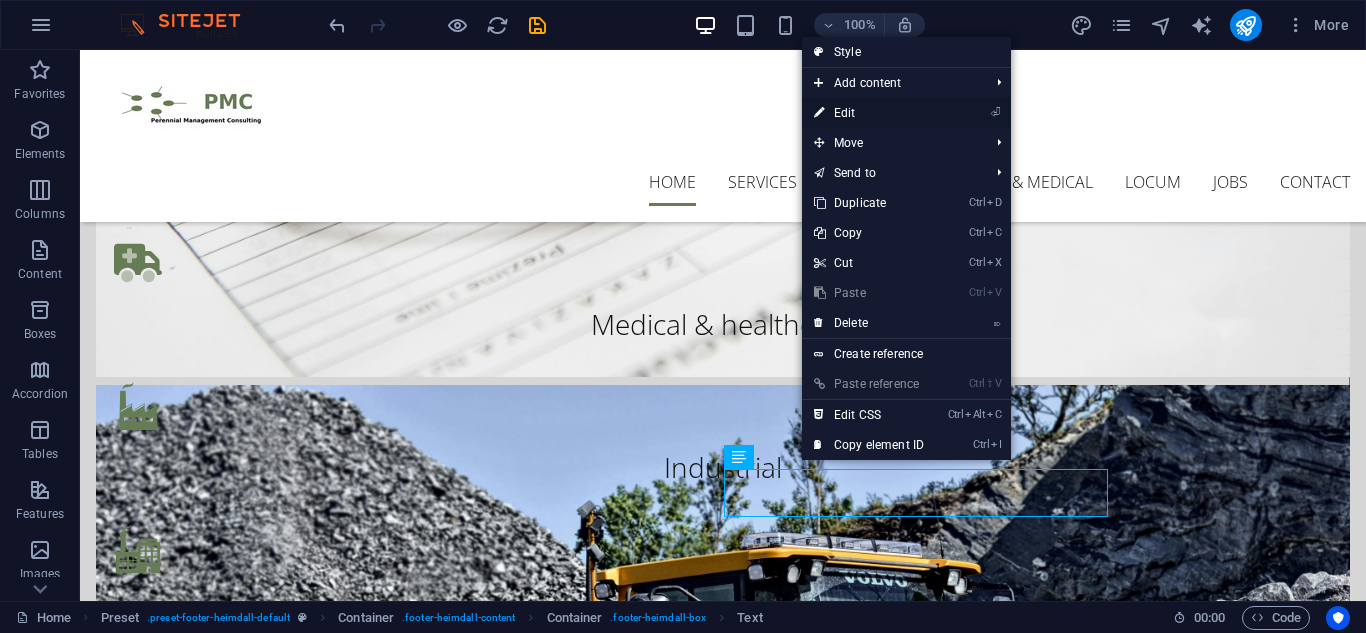 click on "⏎  Edit" at bounding box center (869, 113) 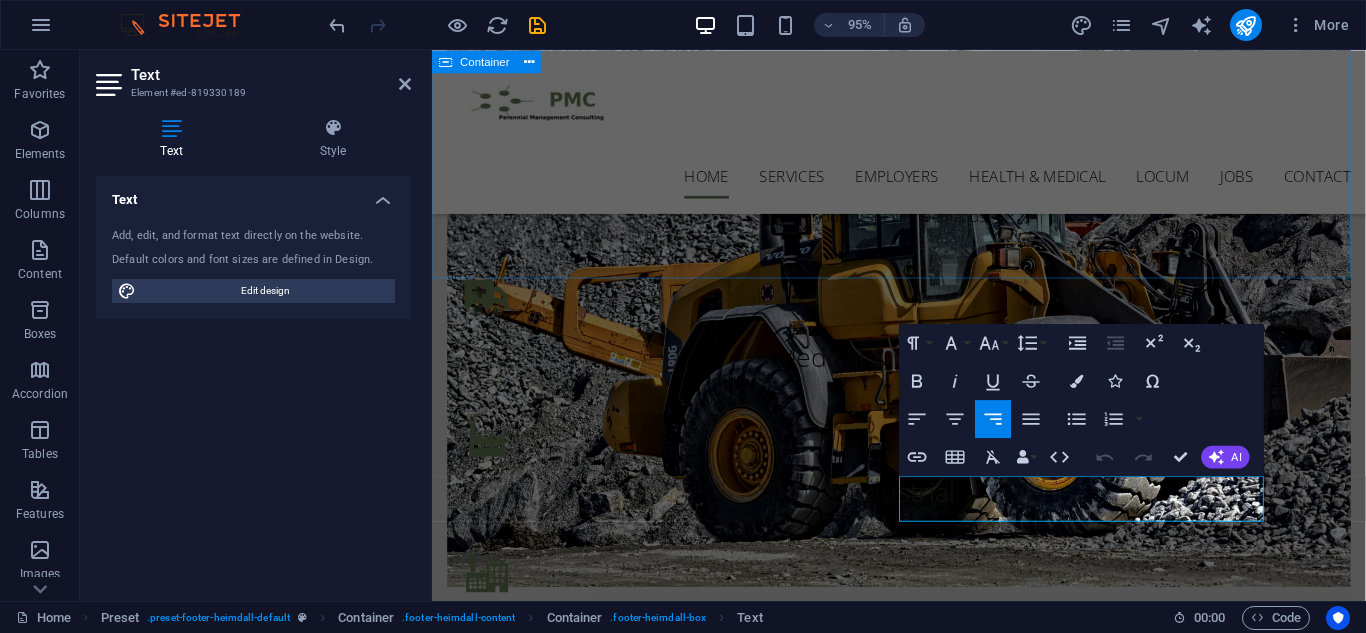 scroll, scrollTop: 1714, scrollLeft: 0, axis: vertical 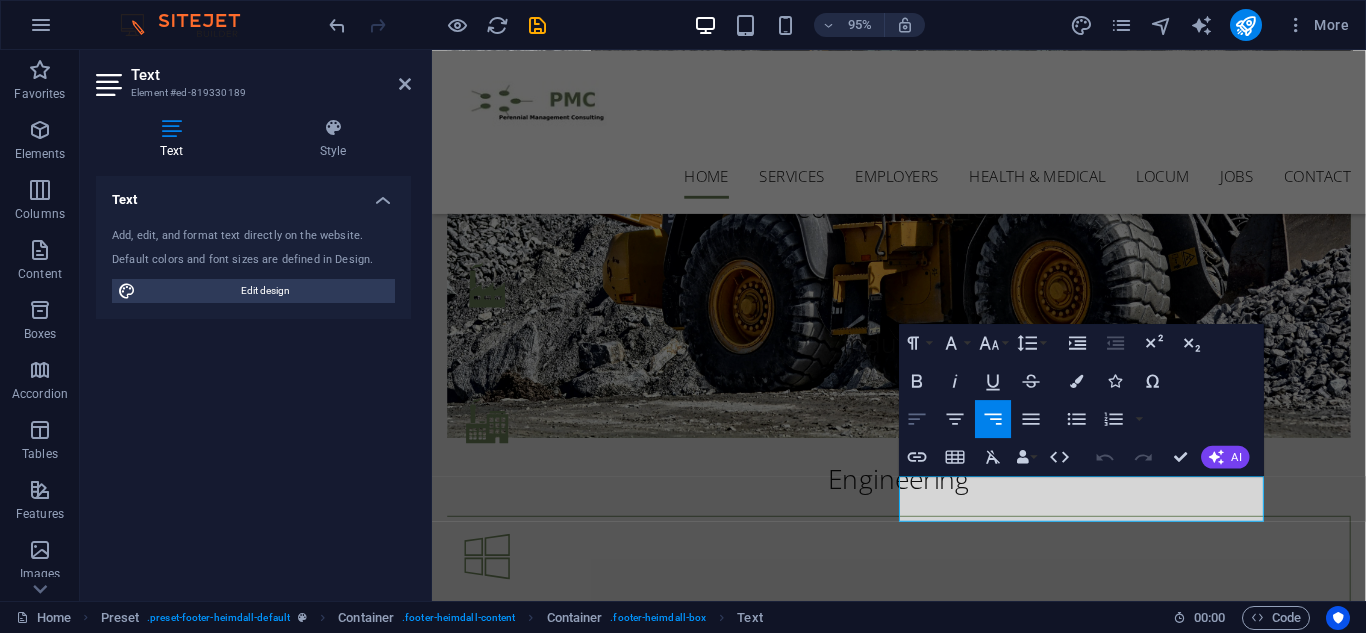 click 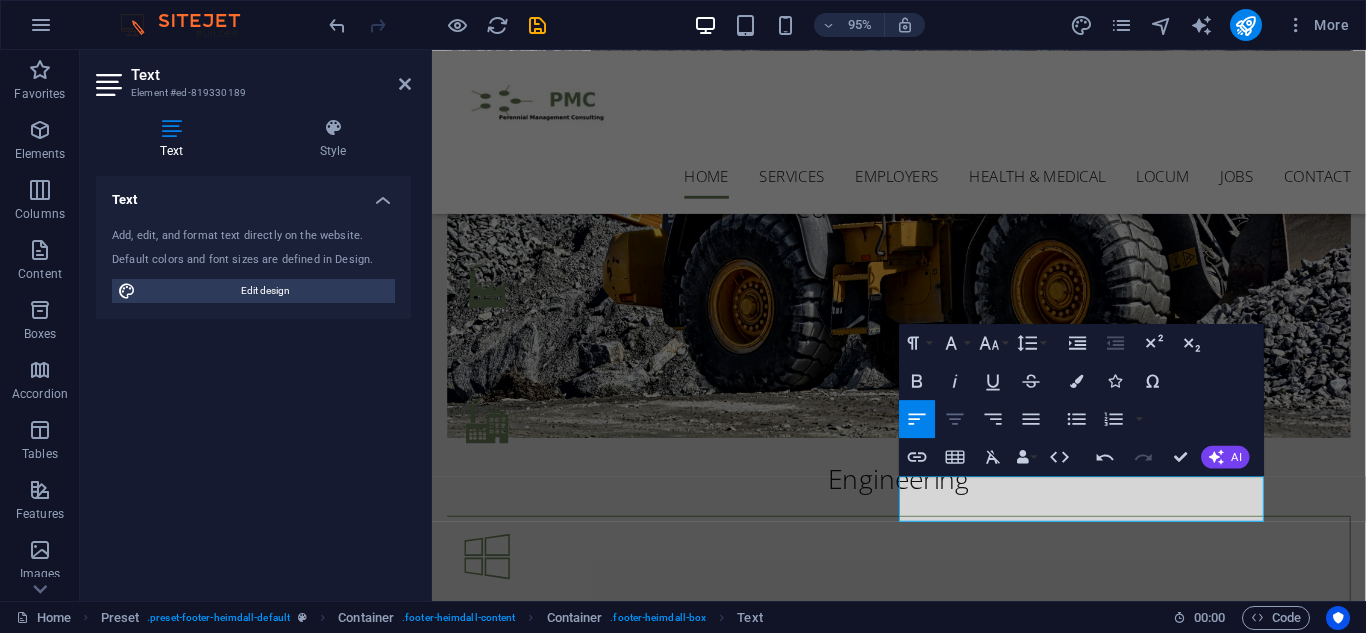 click 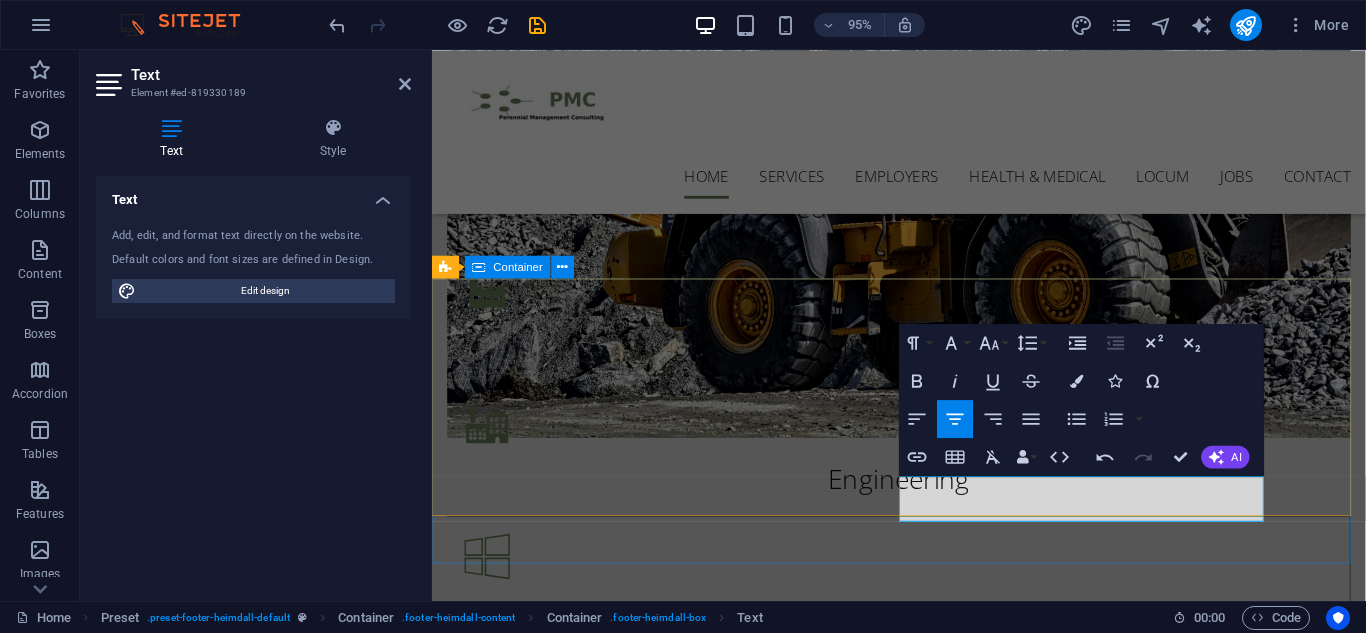 click on "Get in touch [CITY] Head Office [CITY] [POSTAL_CODE] Phone: [PHONE] Mobile: [PHONE] [EMAIL] | [EMAIL]" at bounding box center (923, 1626) 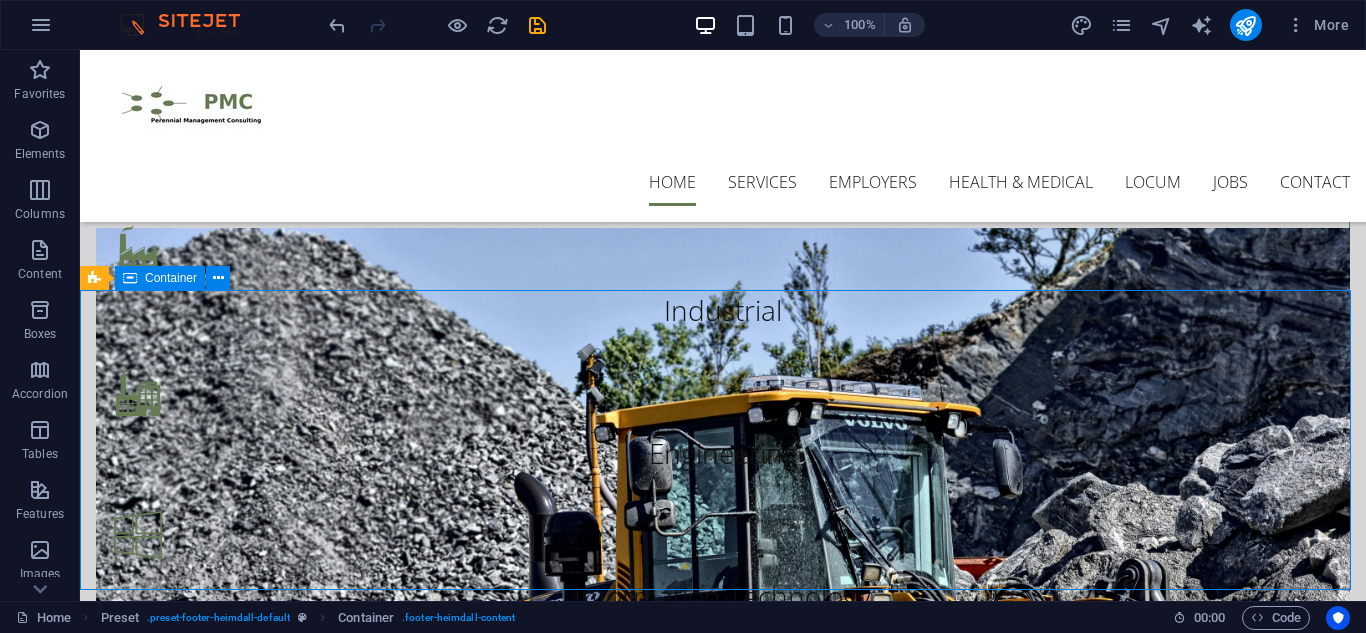 scroll, scrollTop: 1528, scrollLeft: 0, axis: vertical 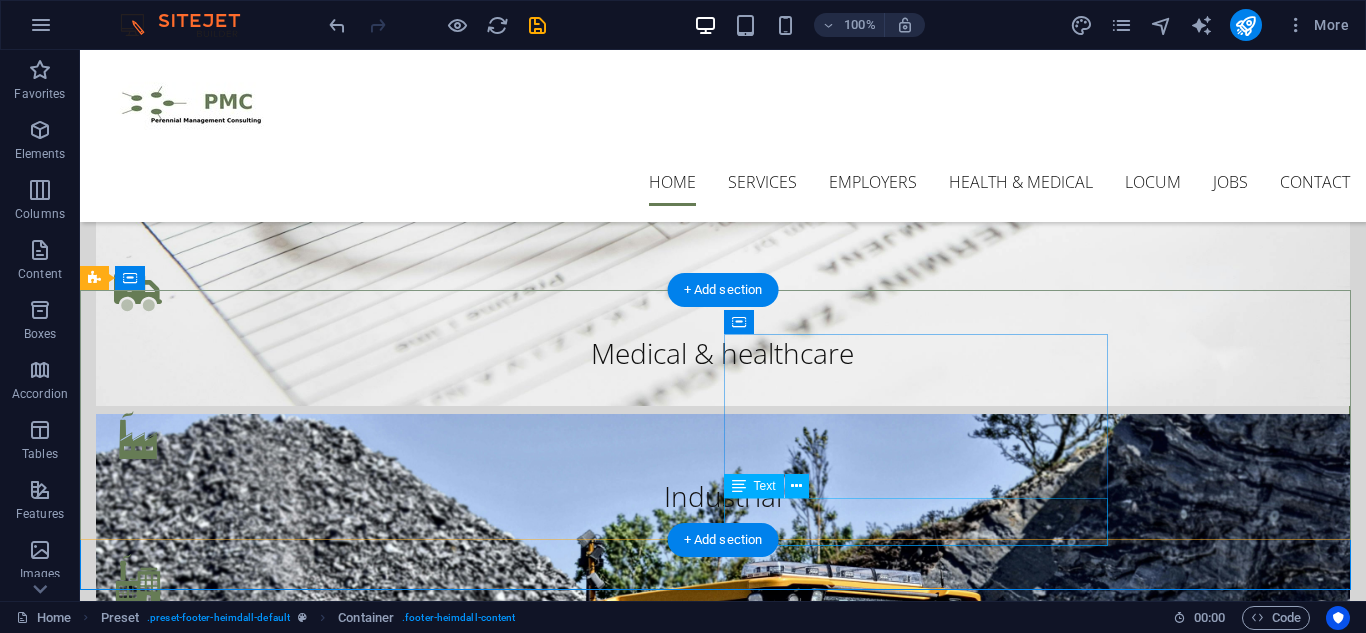click on "[EMAIL] | [EMAIL]" at bounding box center [330, 2128] 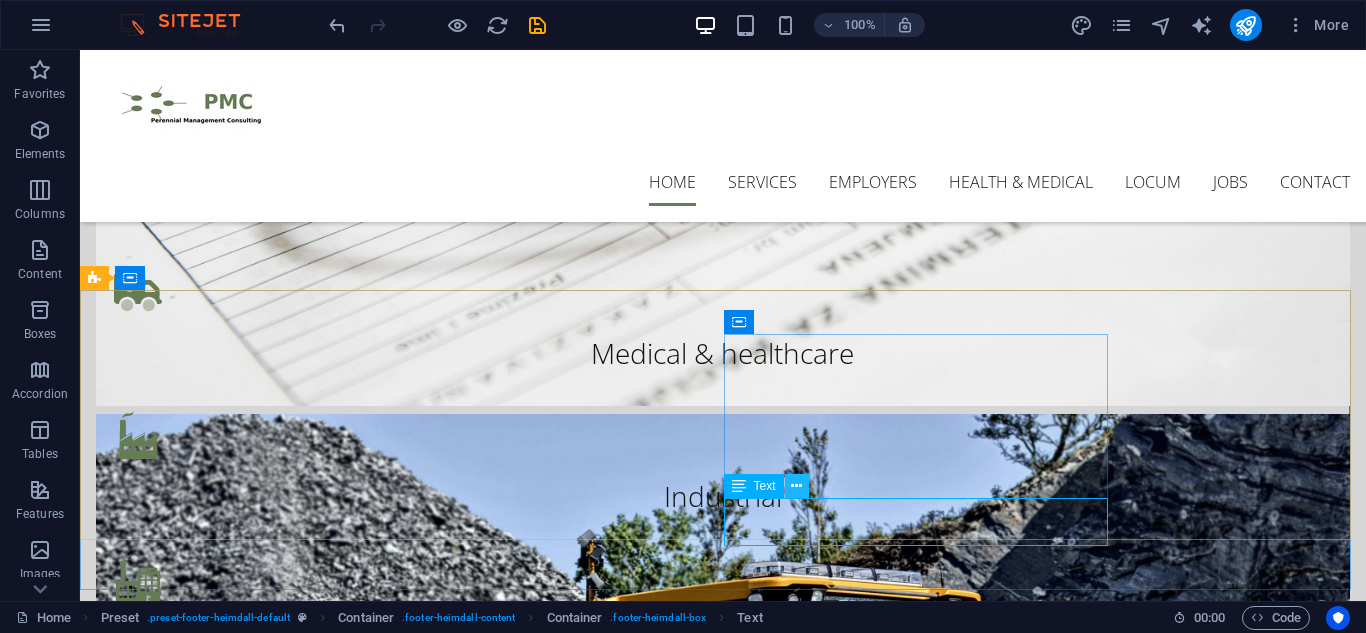 click at bounding box center [796, 486] 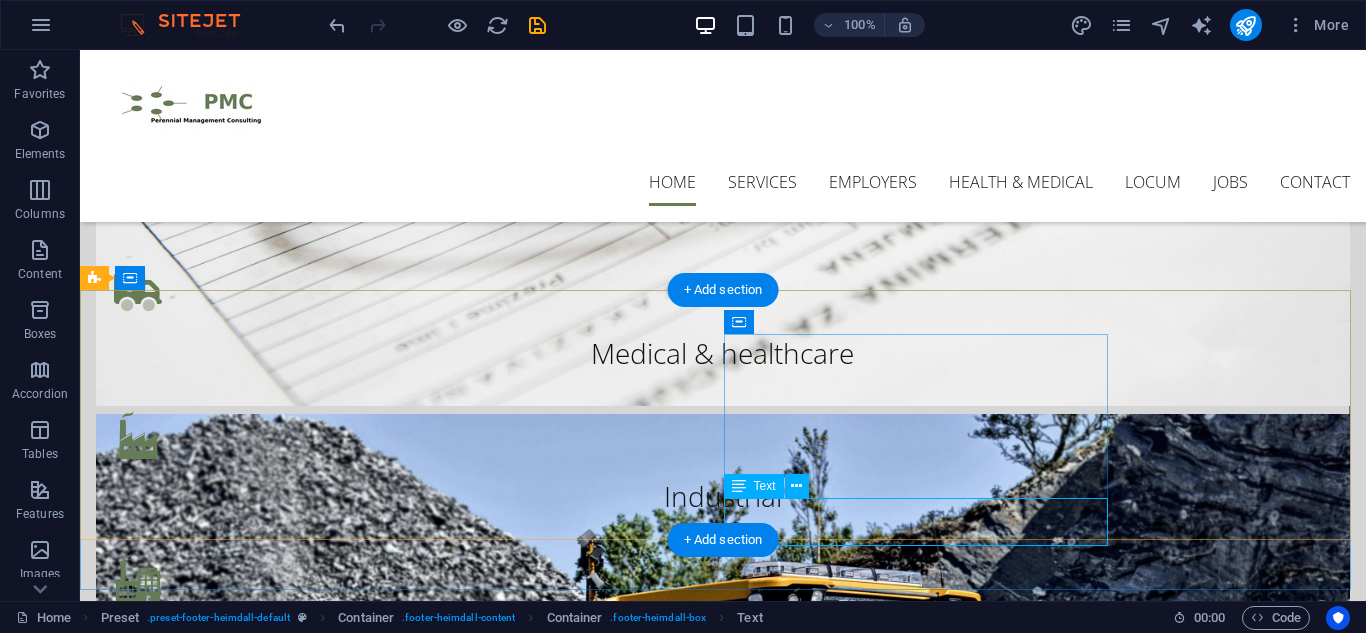 click on "[EMAIL] | [EMAIL]" at bounding box center (330, 2128) 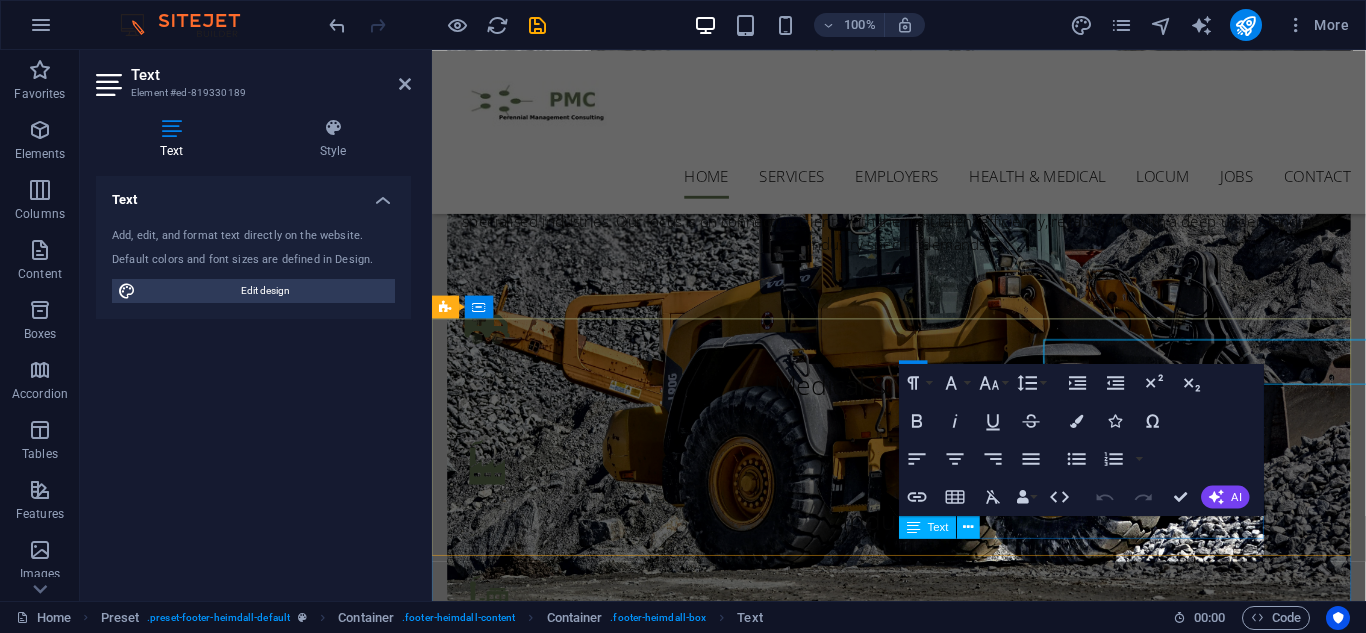 scroll, scrollTop: 1672, scrollLeft: 0, axis: vertical 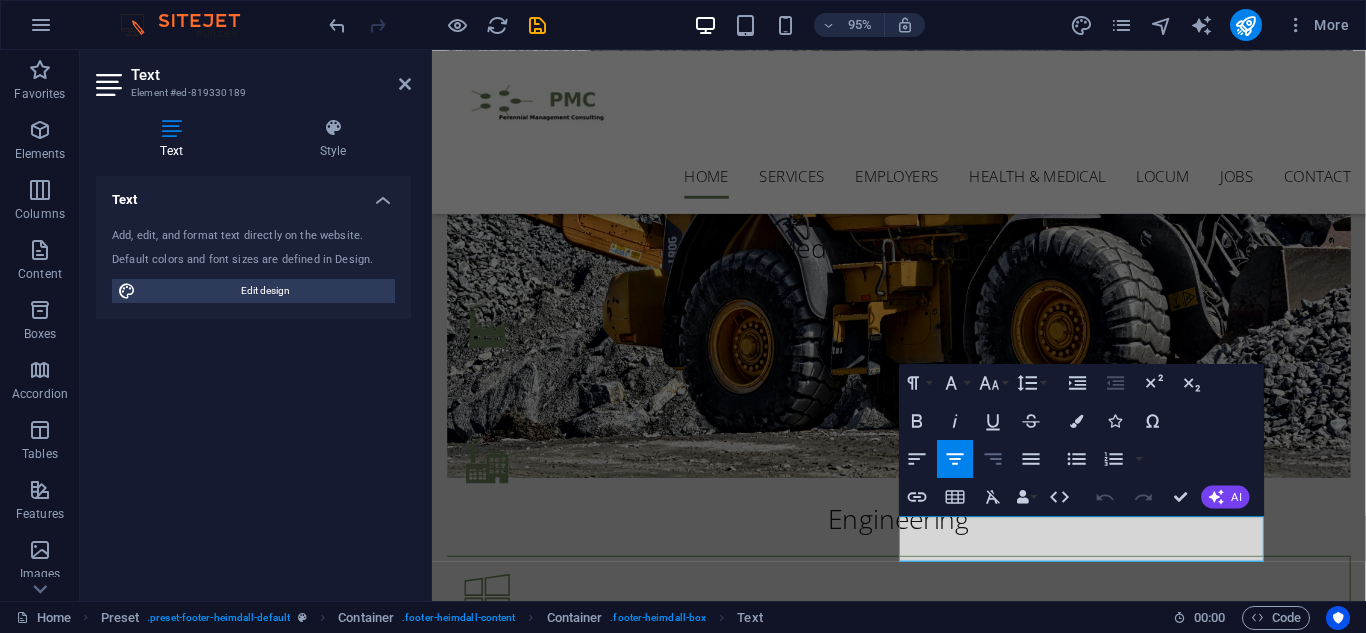 click 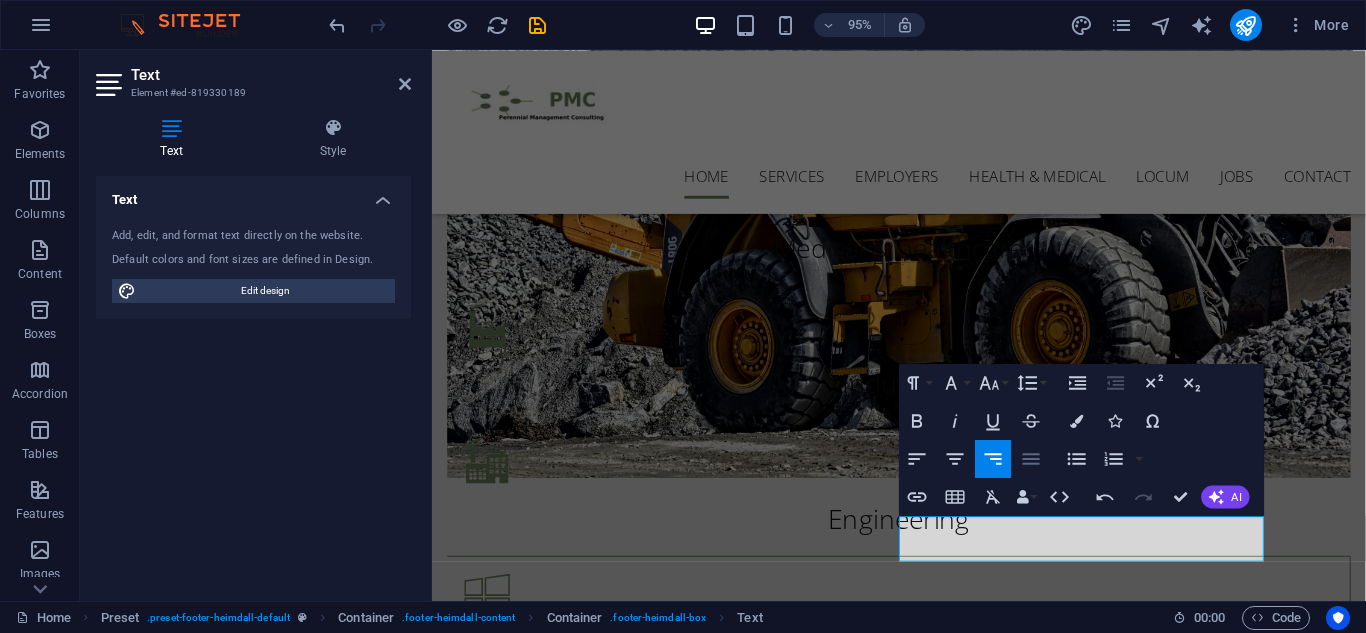 click 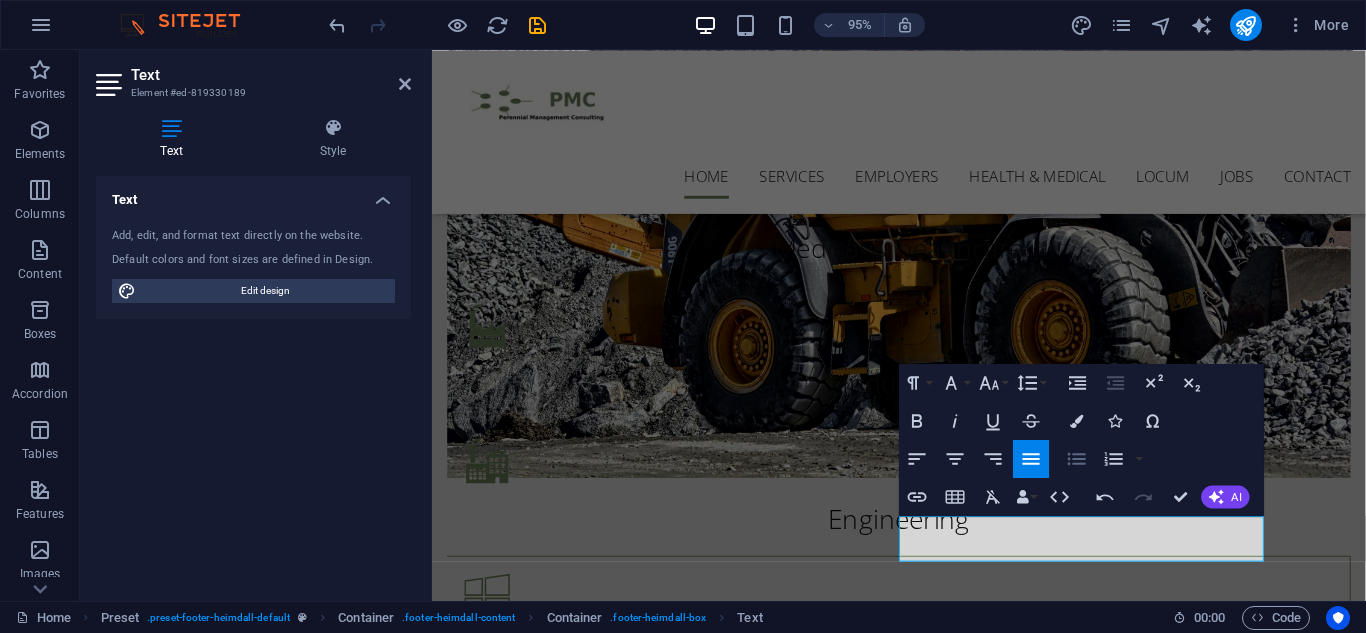 click 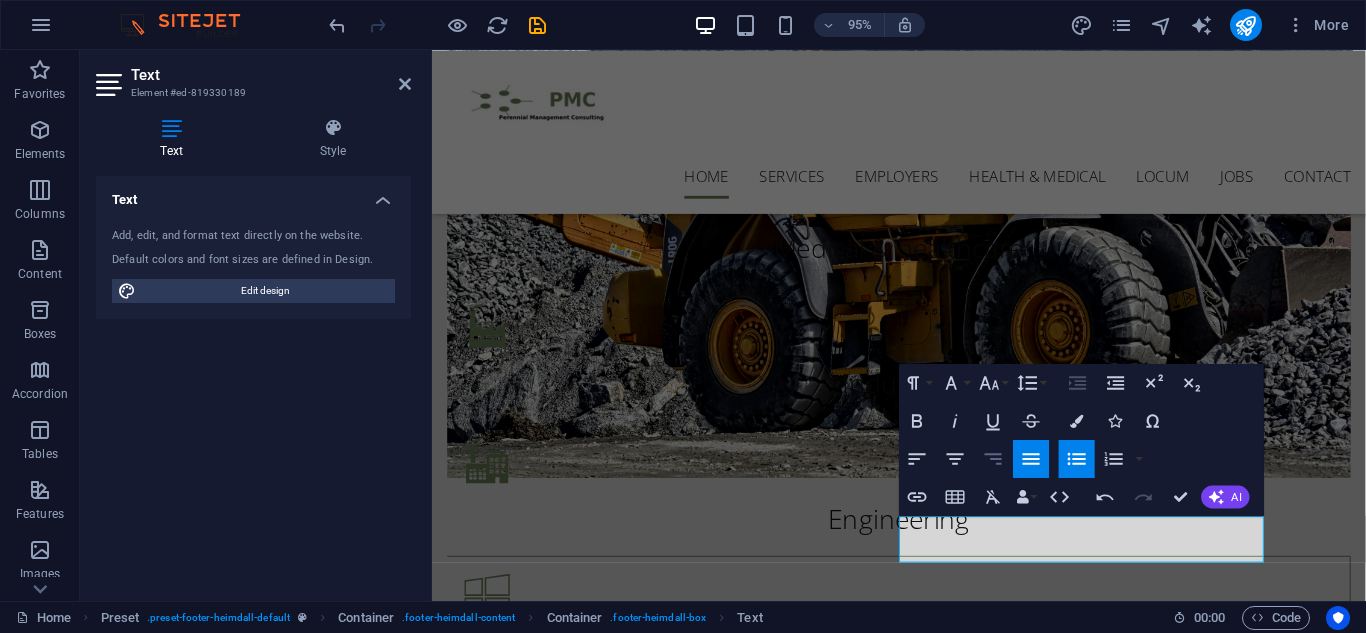 click 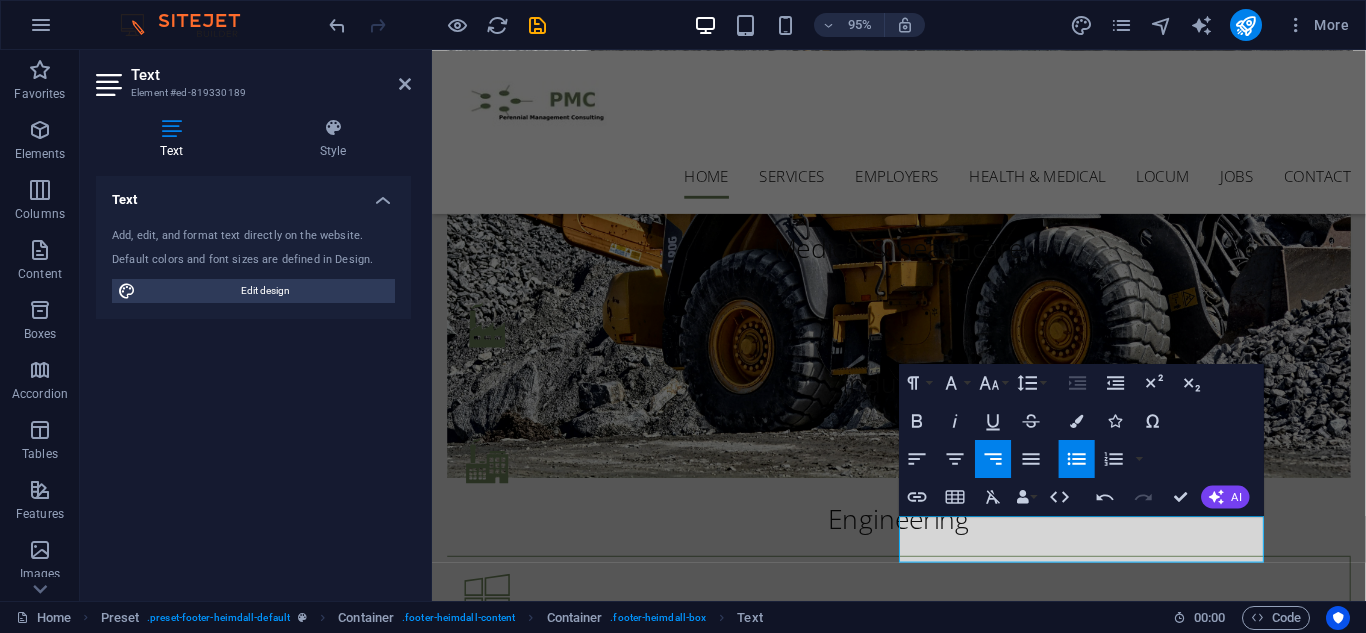 click 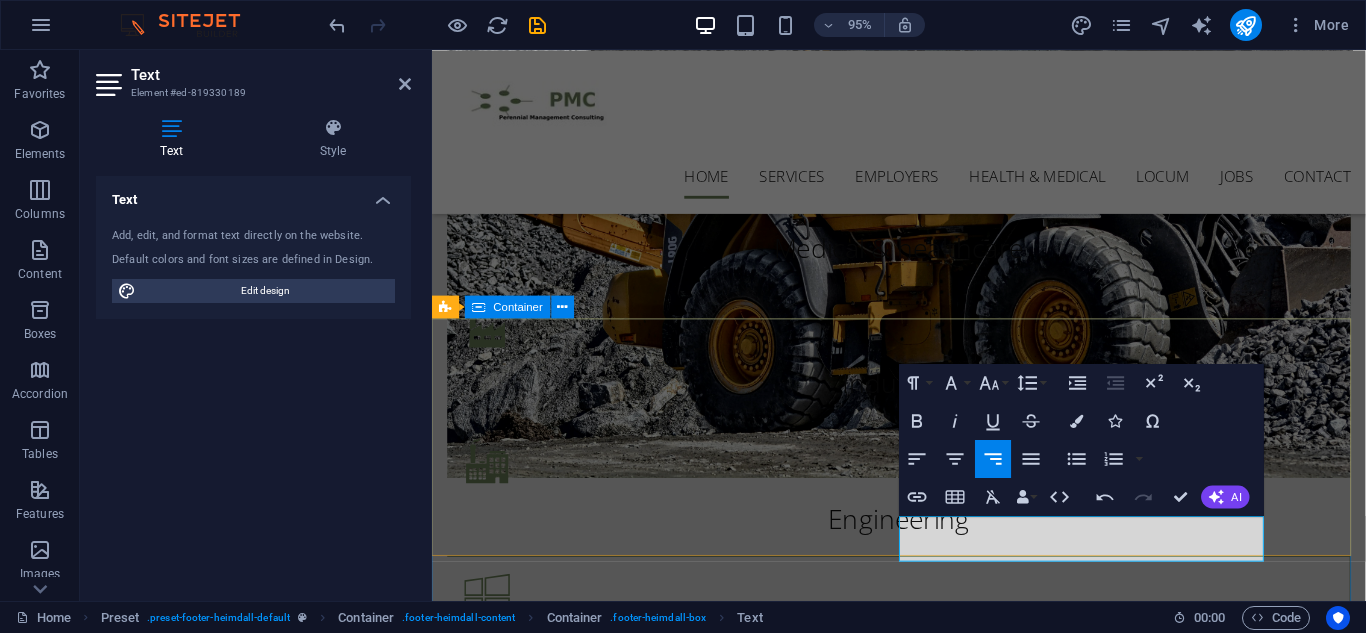 click on "Get in touch [CITY] Head Office [CITY] [POSTAL_CODE] Phone: [PHONE] Mobile: [PHONE] [EMAIL] | [EMAIL]" at bounding box center [923, 1668] 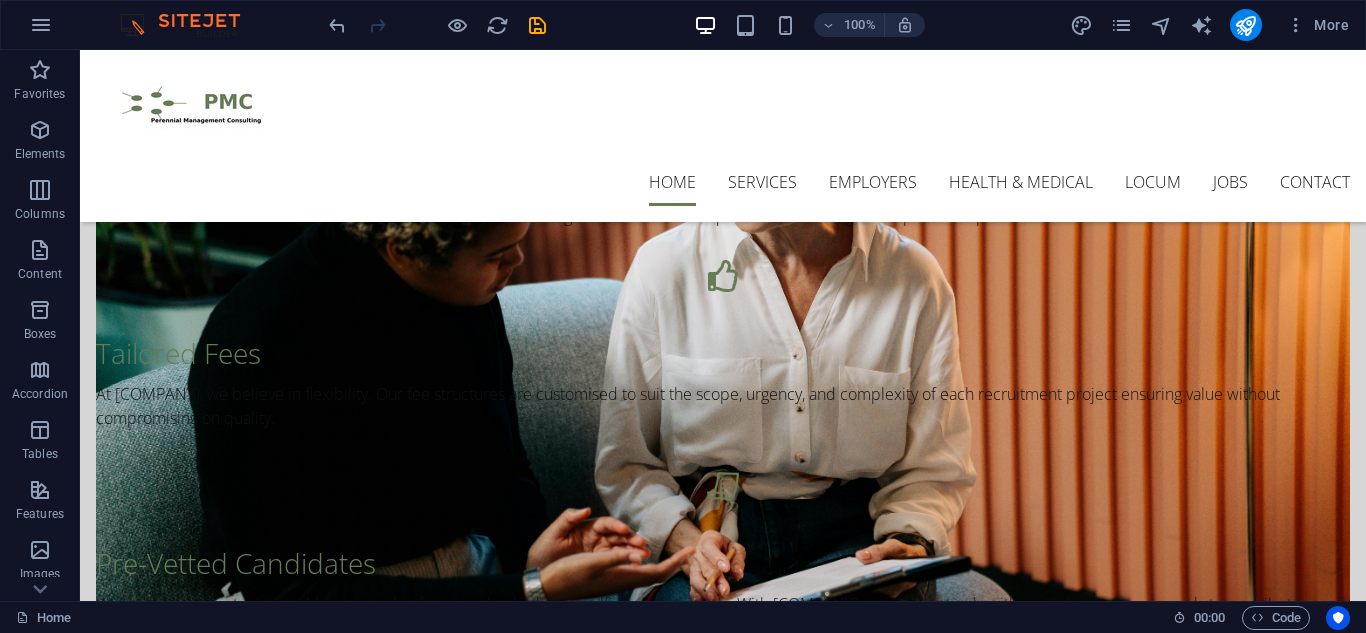 scroll, scrollTop: 0, scrollLeft: 0, axis: both 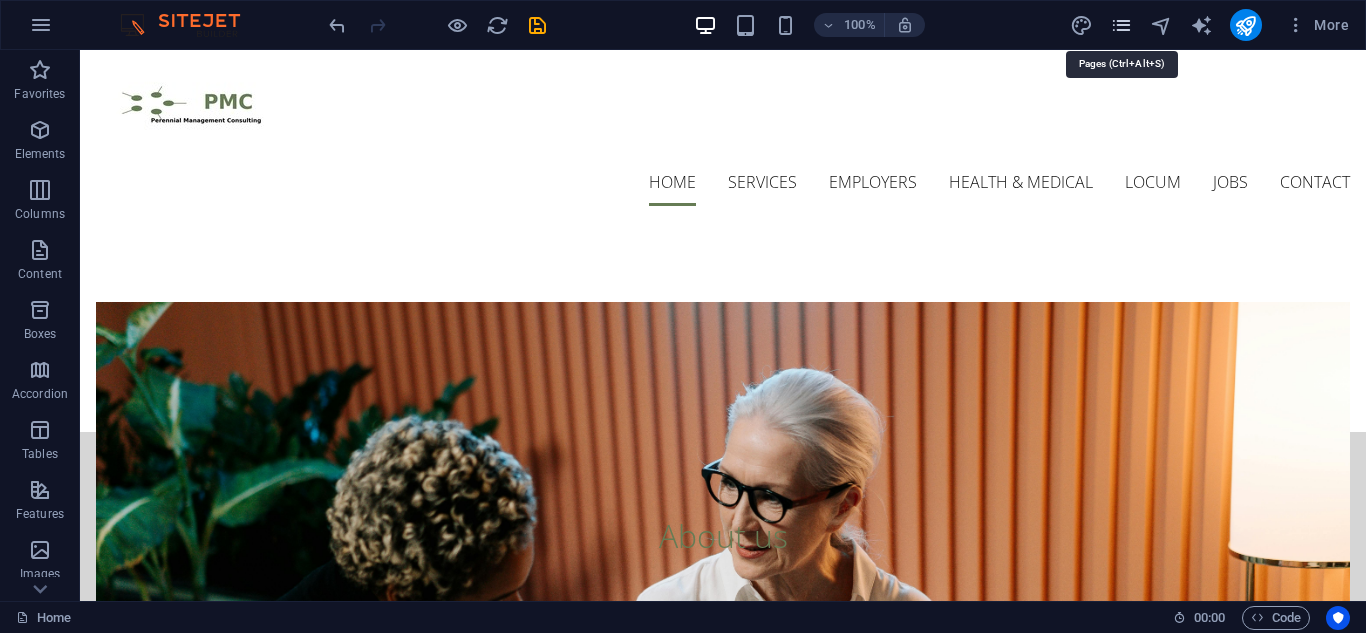 click at bounding box center [1121, 25] 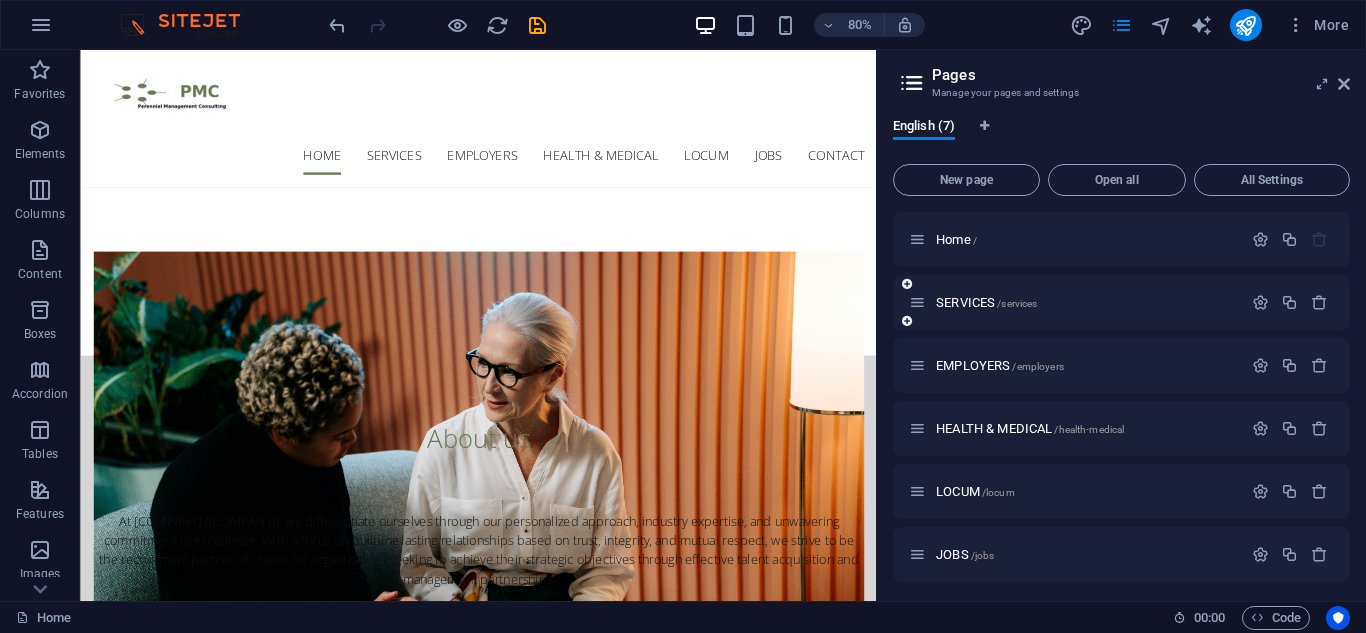 click on "SERVICES /services" at bounding box center [1075, 302] 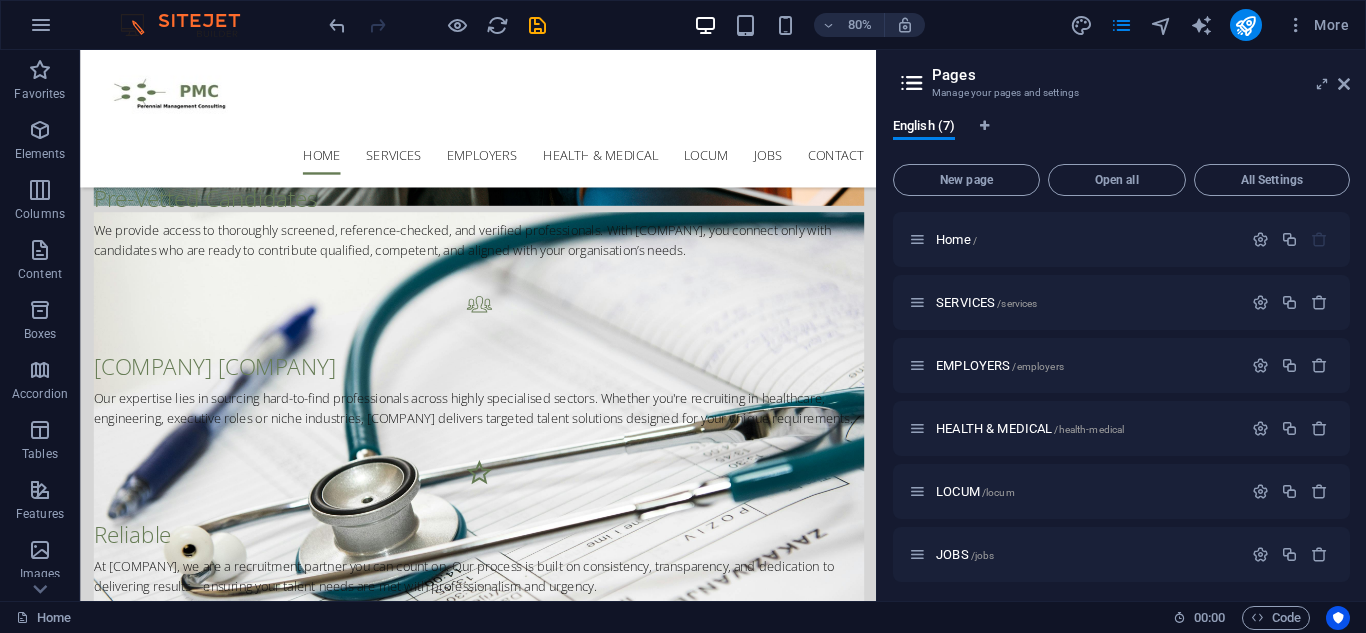 scroll, scrollTop: 0, scrollLeft: 0, axis: both 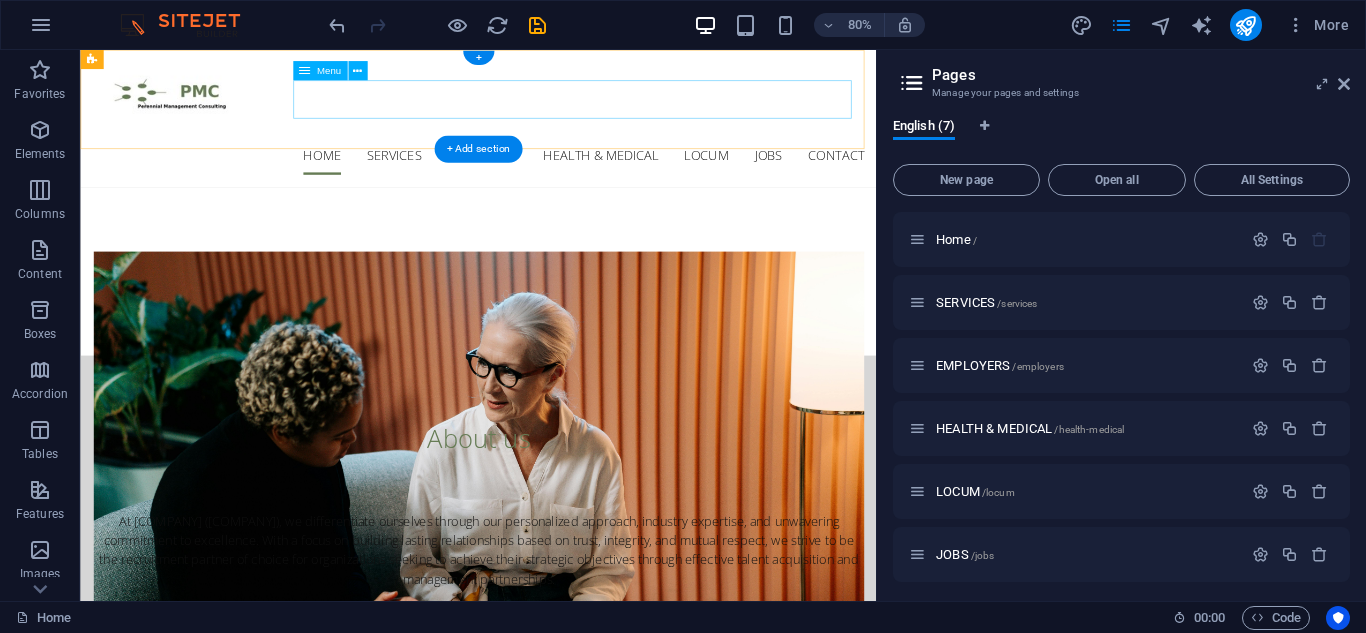 click on "Home SERVICES EMPLOYERS HEALTH & MEDICAL LOCUM JOBS CONTACT" at bounding box center (577, 182) 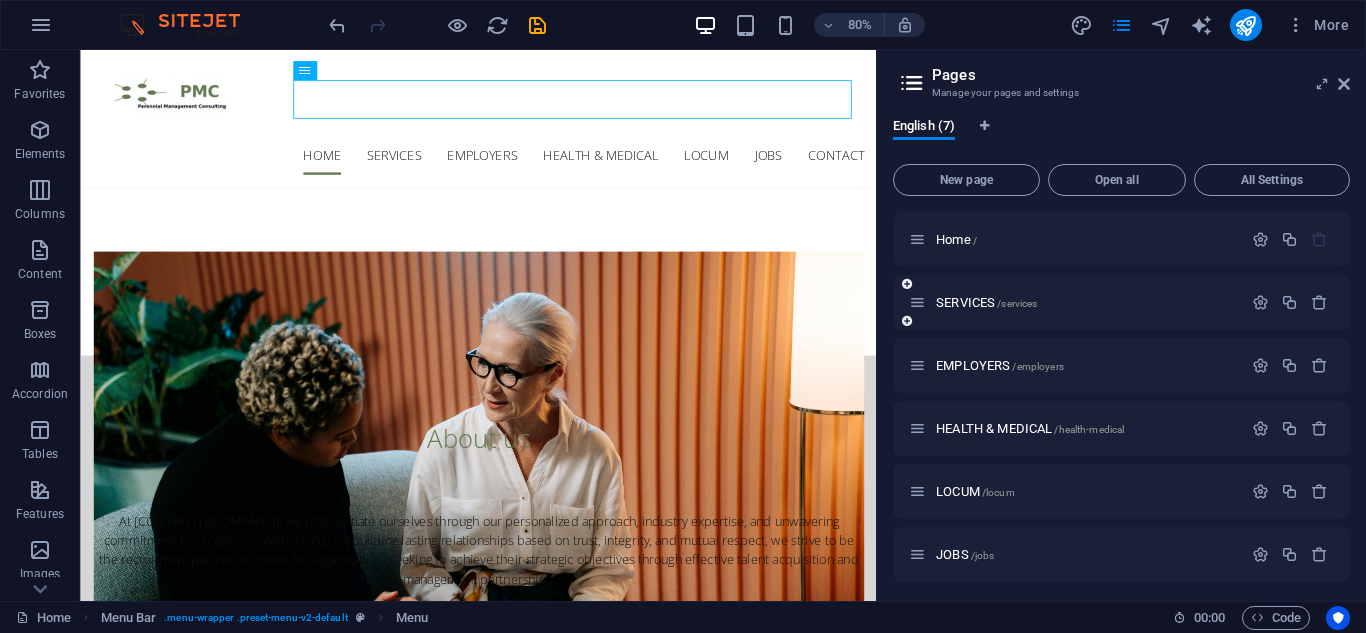 click at bounding box center (1290, 303) 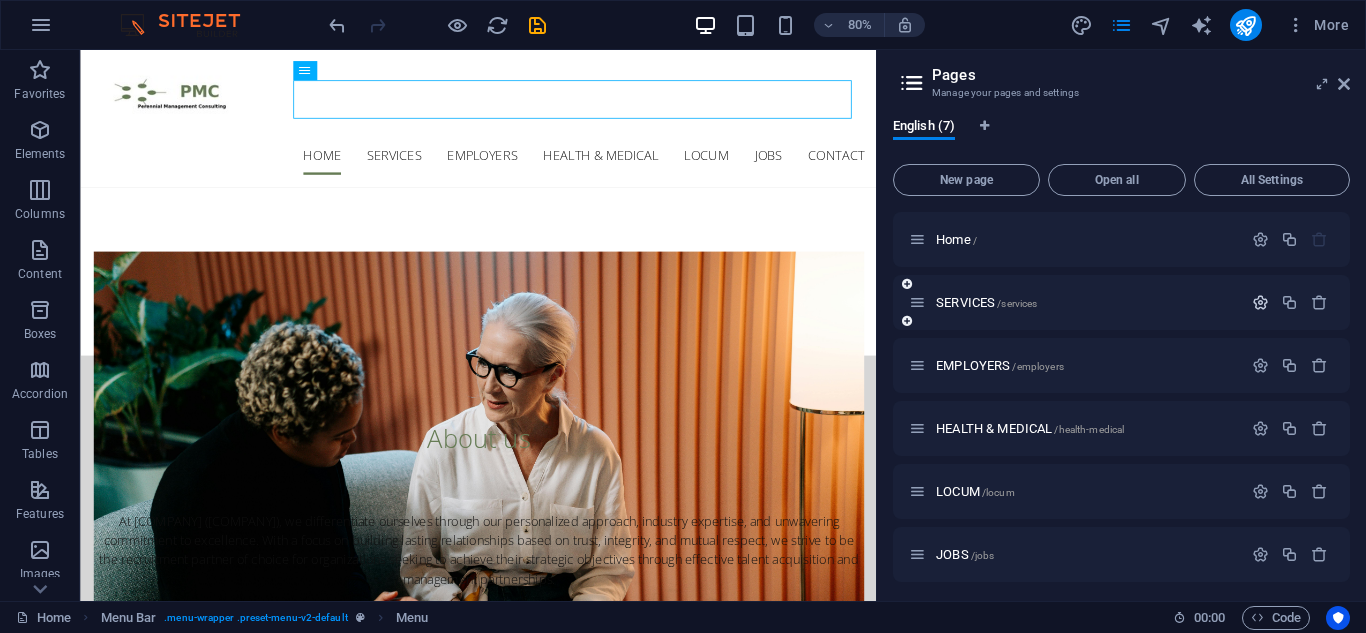 click at bounding box center [1260, 302] 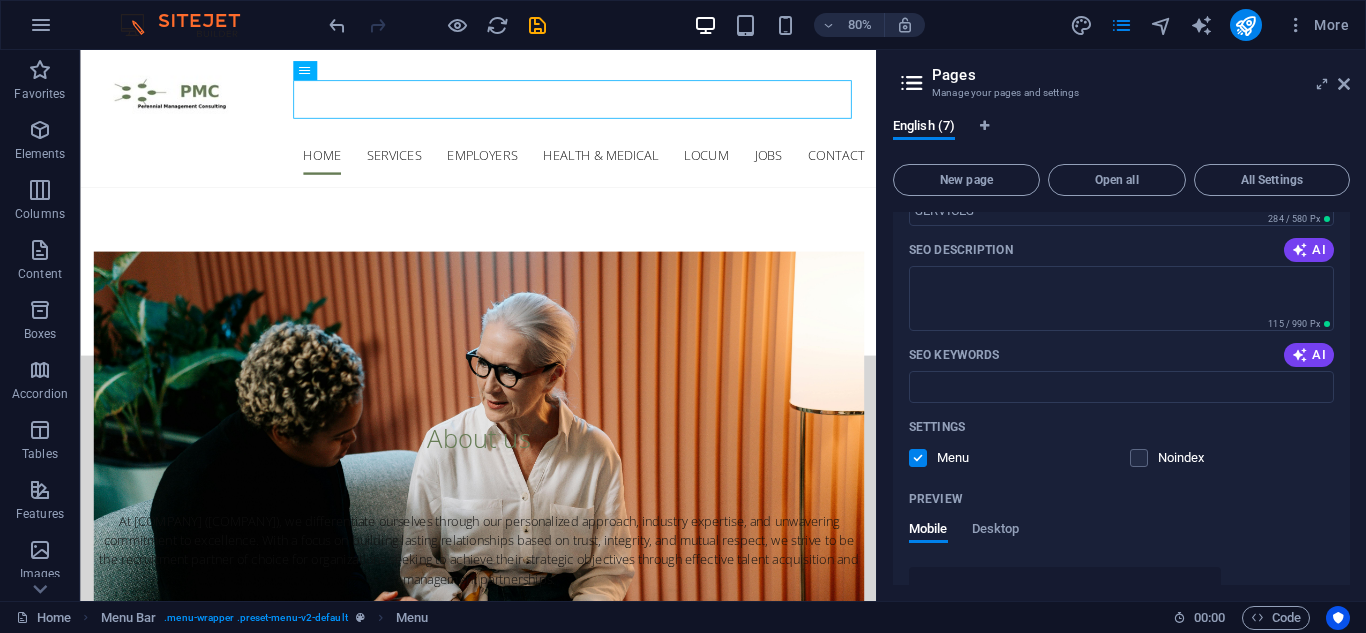 scroll, scrollTop: 0, scrollLeft: 0, axis: both 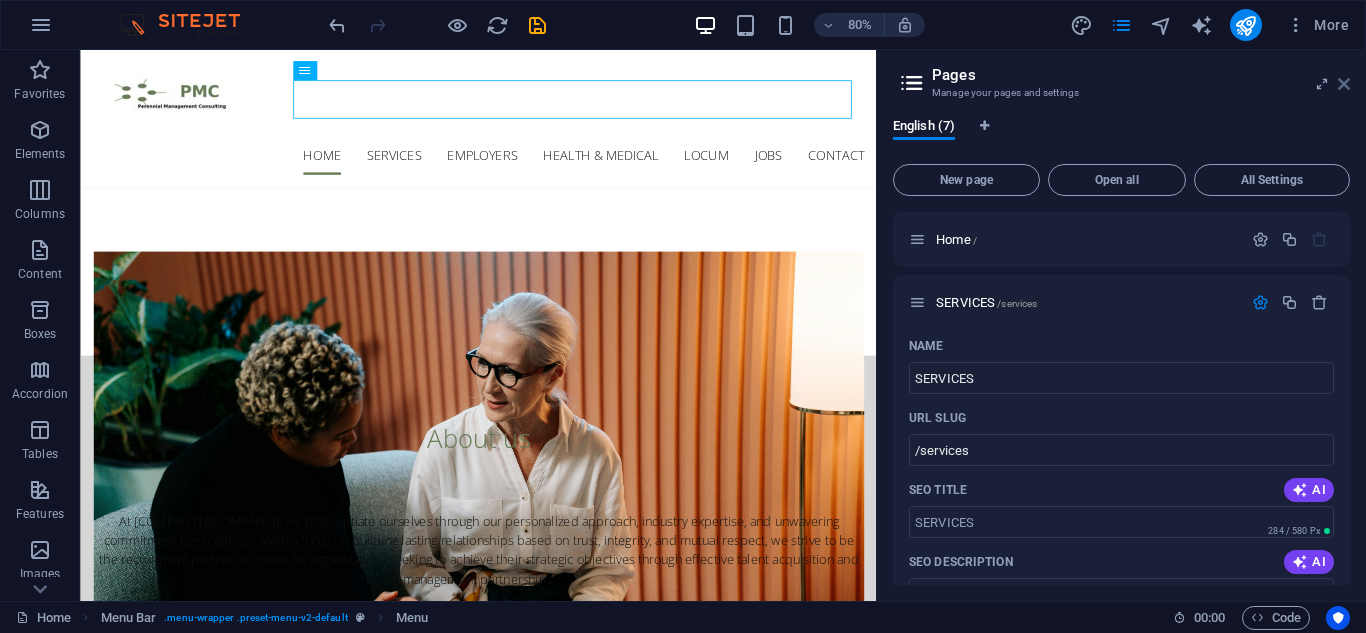 click at bounding box center (1344, 84) 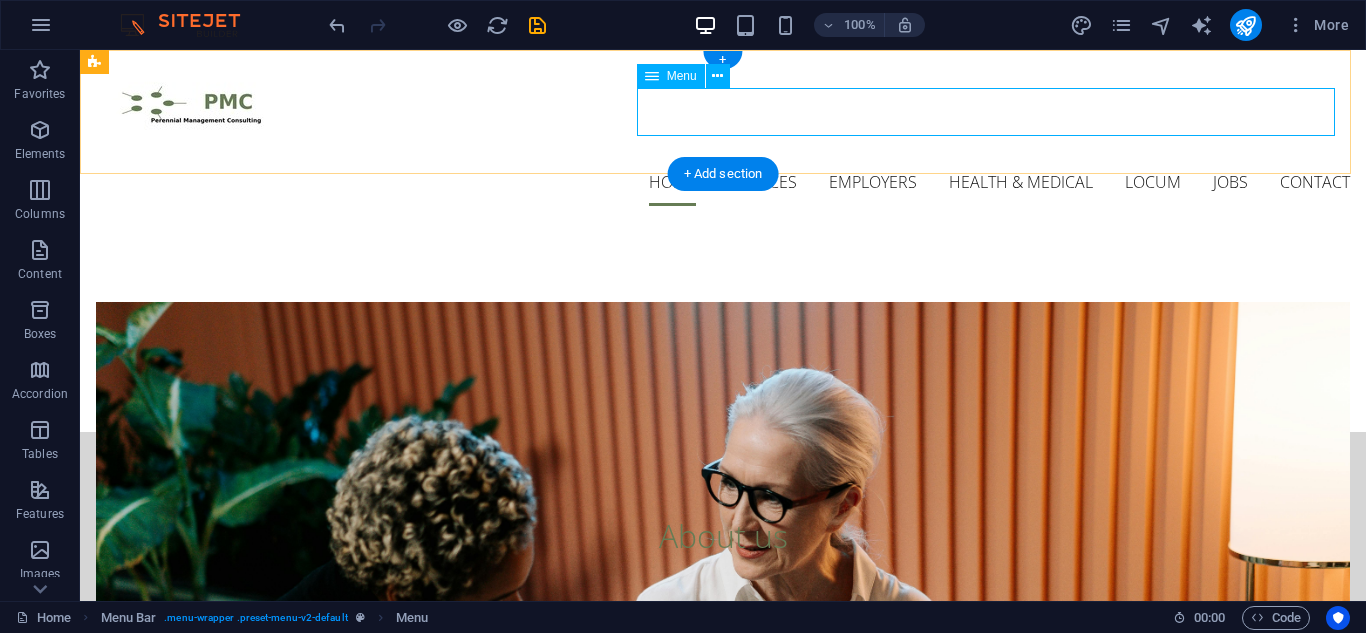 click on "Home SERVICES EMPLOYERS HEALTH & MEDICAL LOCUM JOBS CONTACT" at bounding box center [723, 182] 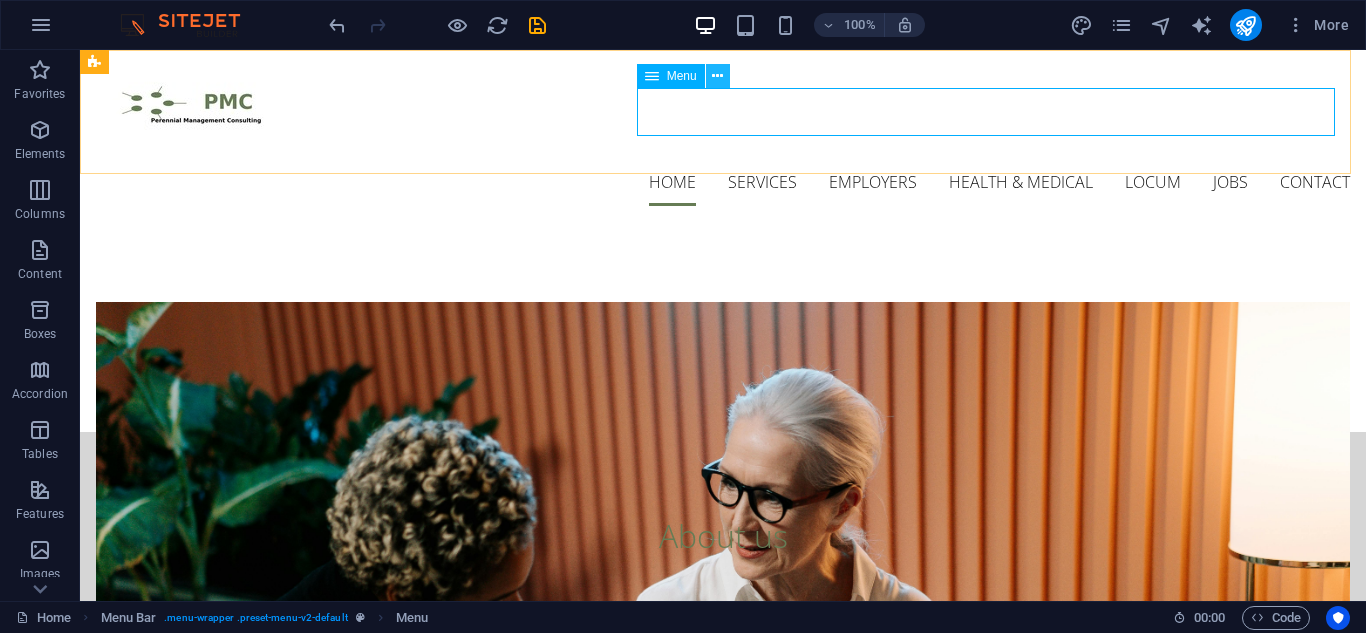 click at bounding box center [717, 76] 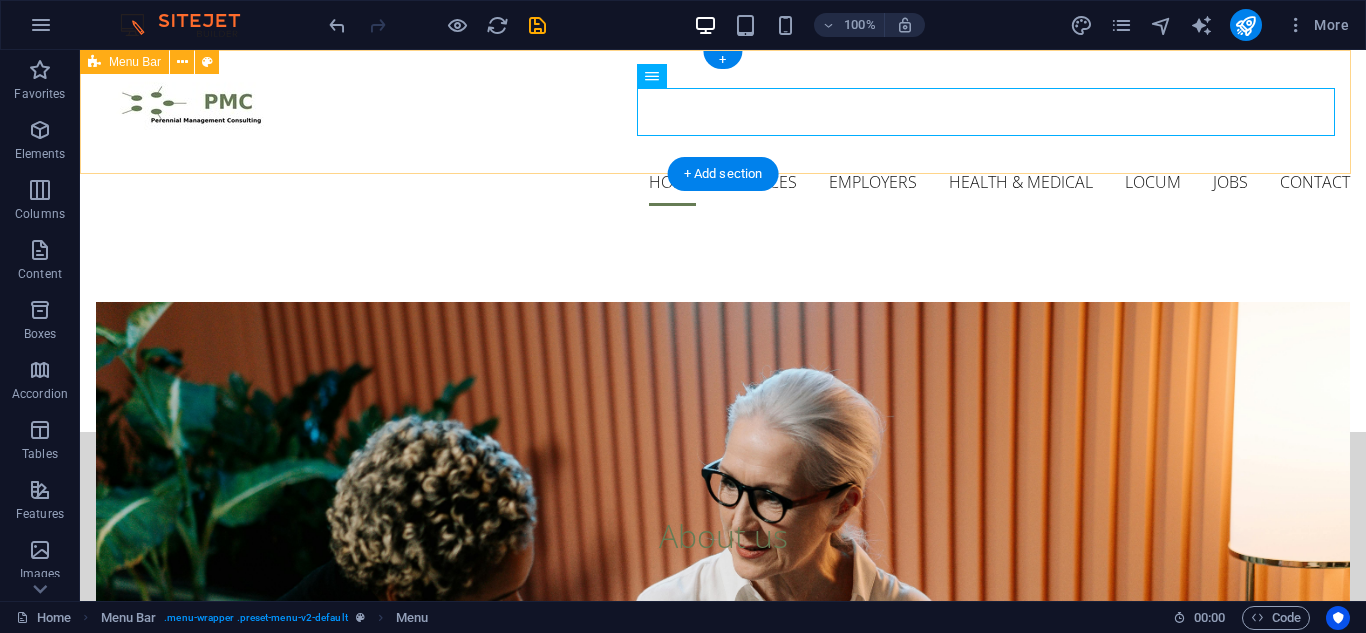 click on "Home SERVICES EMPLOYERS HEALTH & MEDICAL LOCUM JOBS CONTACT" at bounding box center (723, 136) 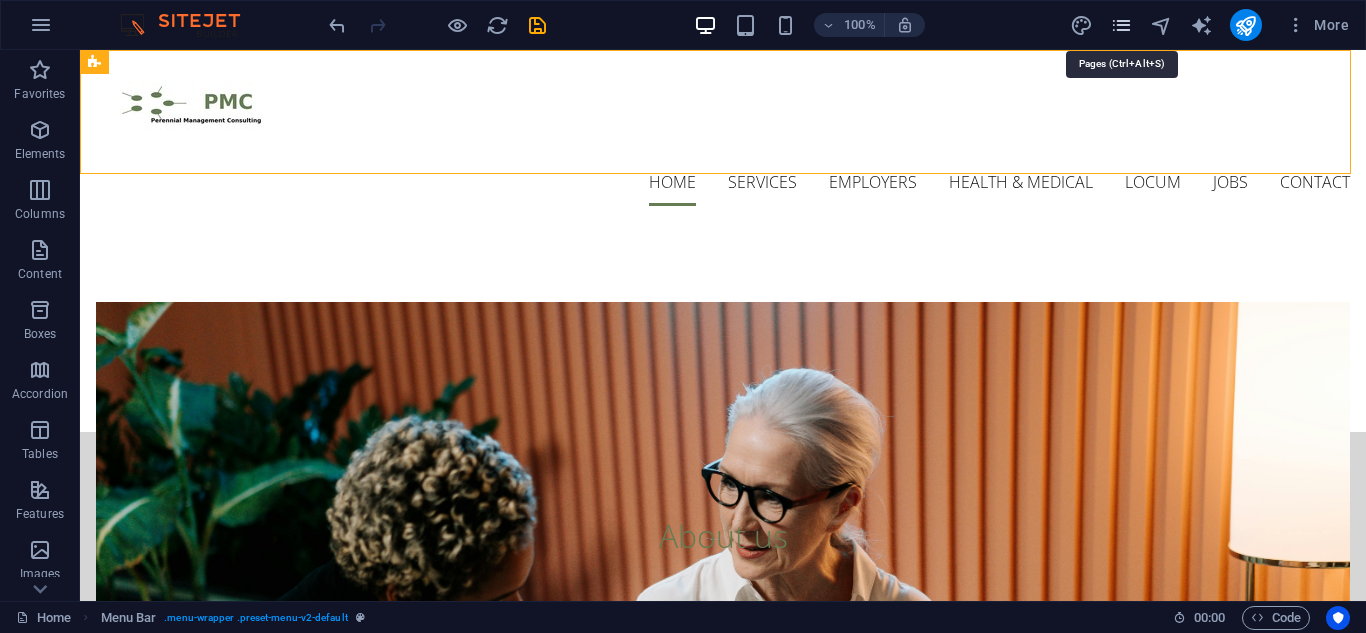 click at bounding box center (1121, 25) 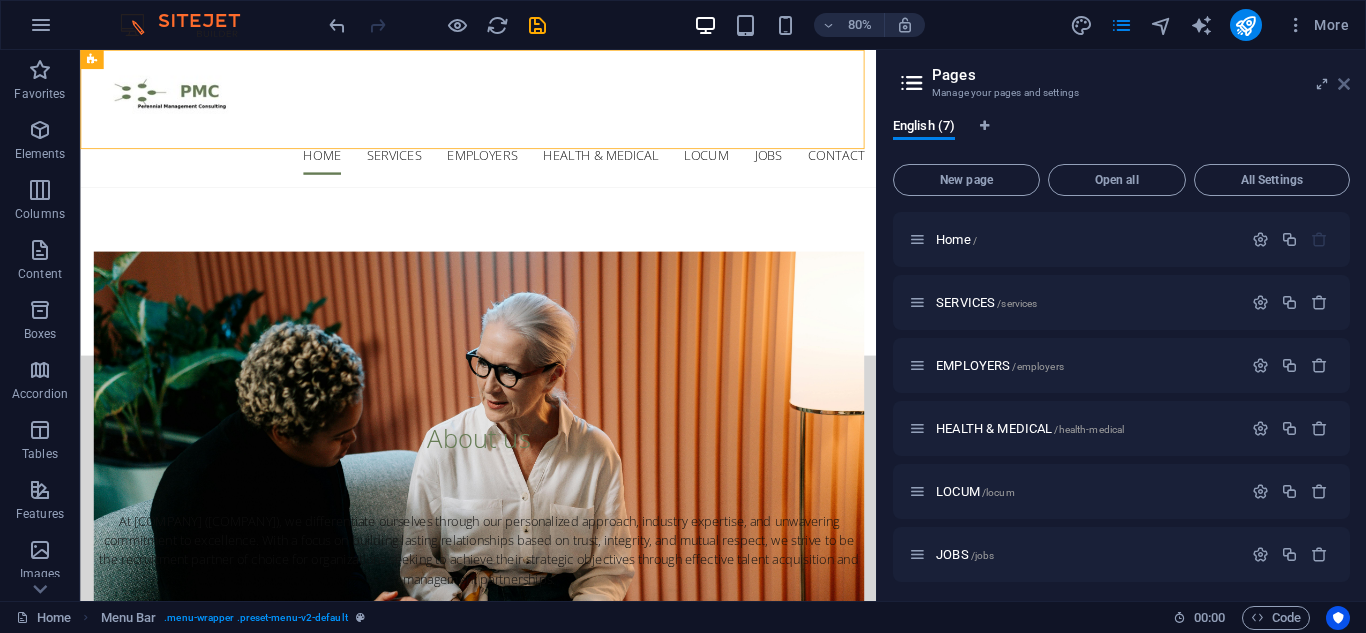 click at bounding box center (1344, 84) 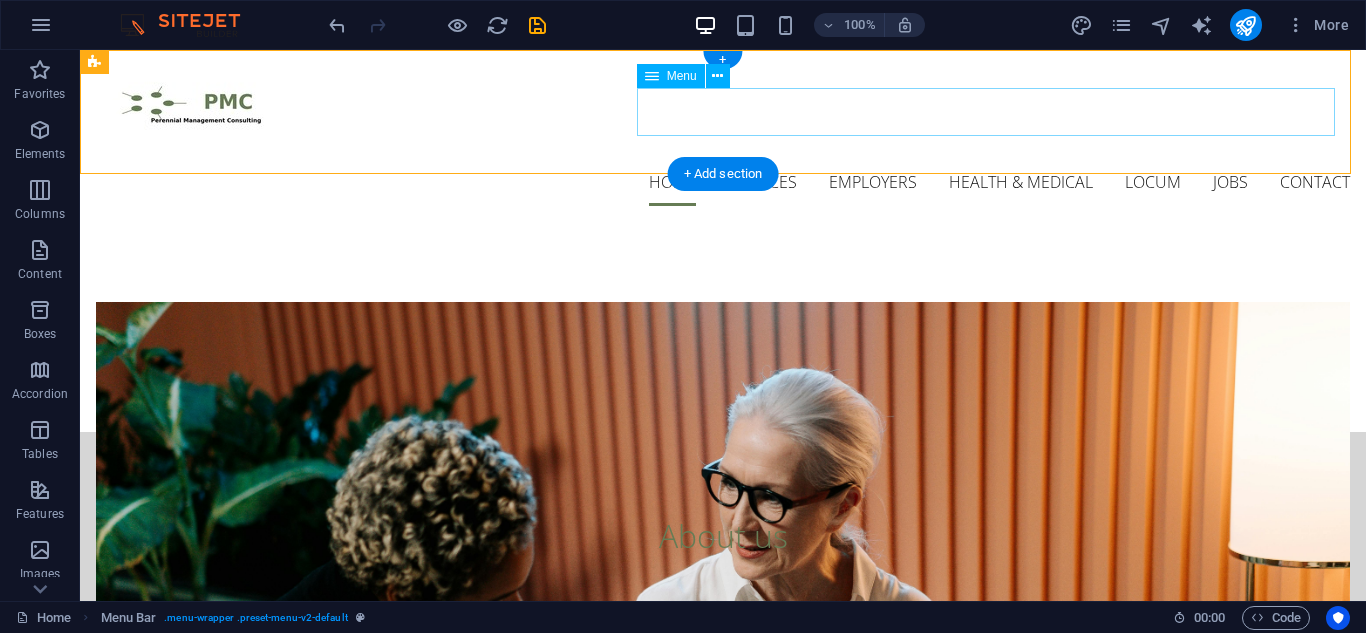 click on "Home SERVICES EMPLOYERS HEALTH & MEDICAL LOCUM JOBS CONTACT" at bounding box center [723, 182] 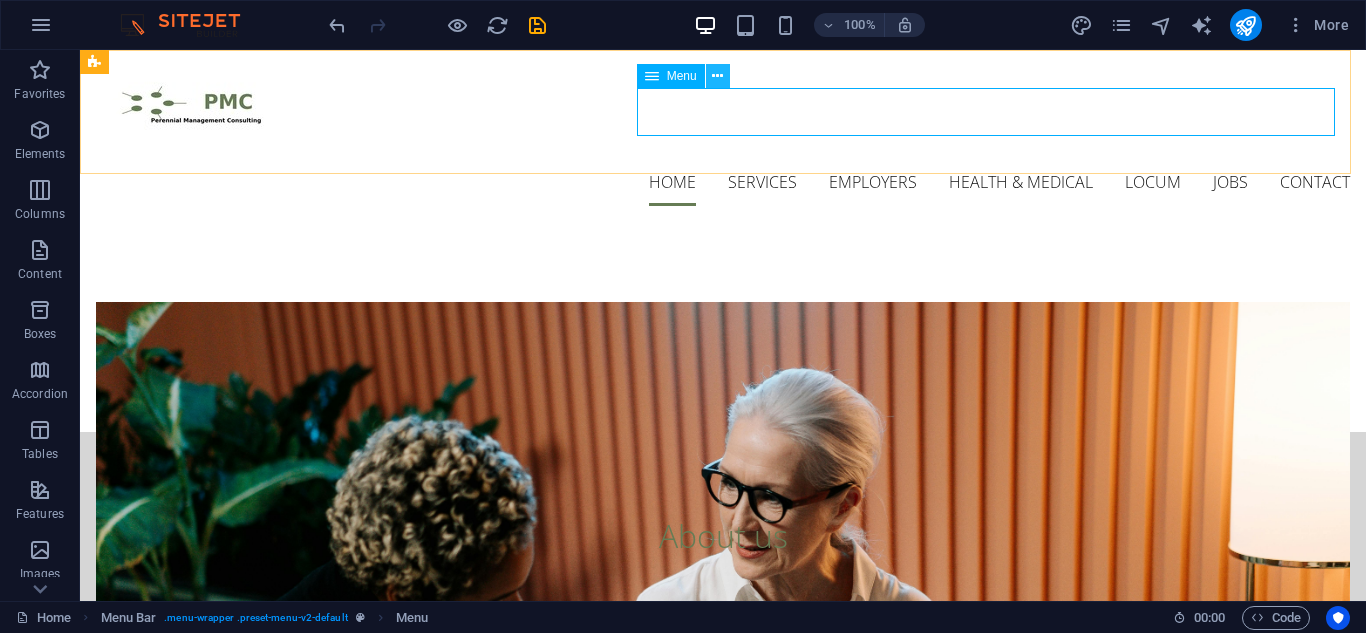 click at bounding box center [717, 76] 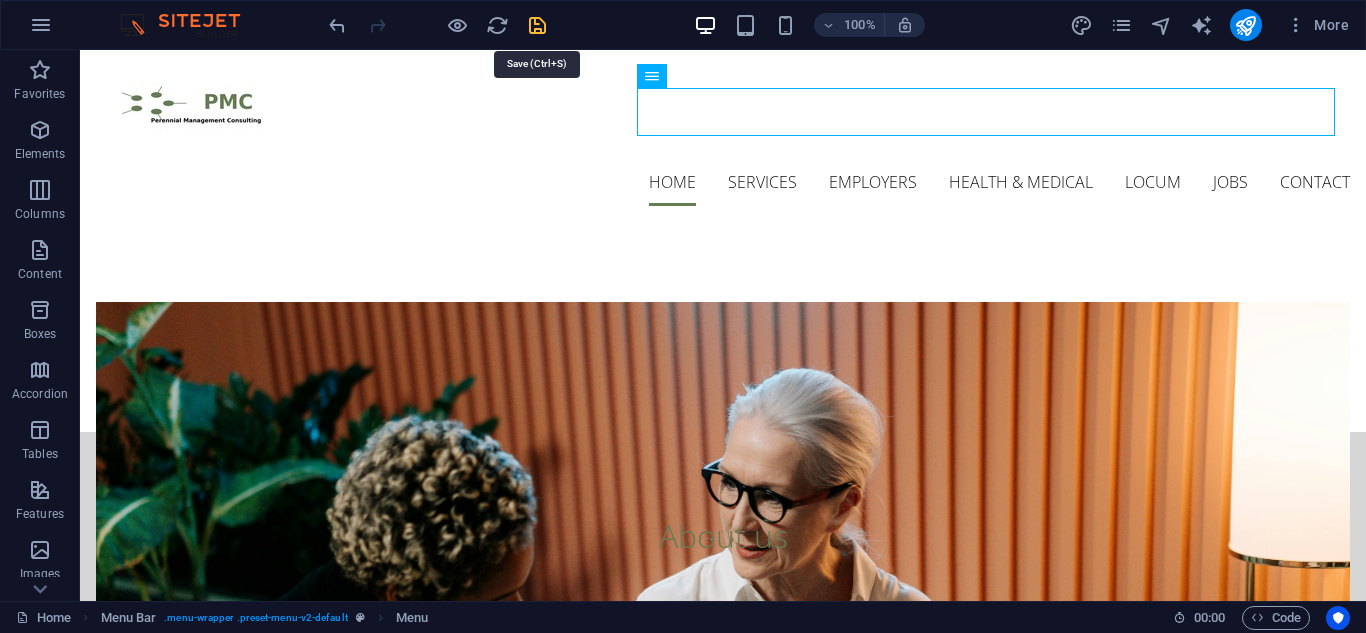 click at bounding box center [537, 25] 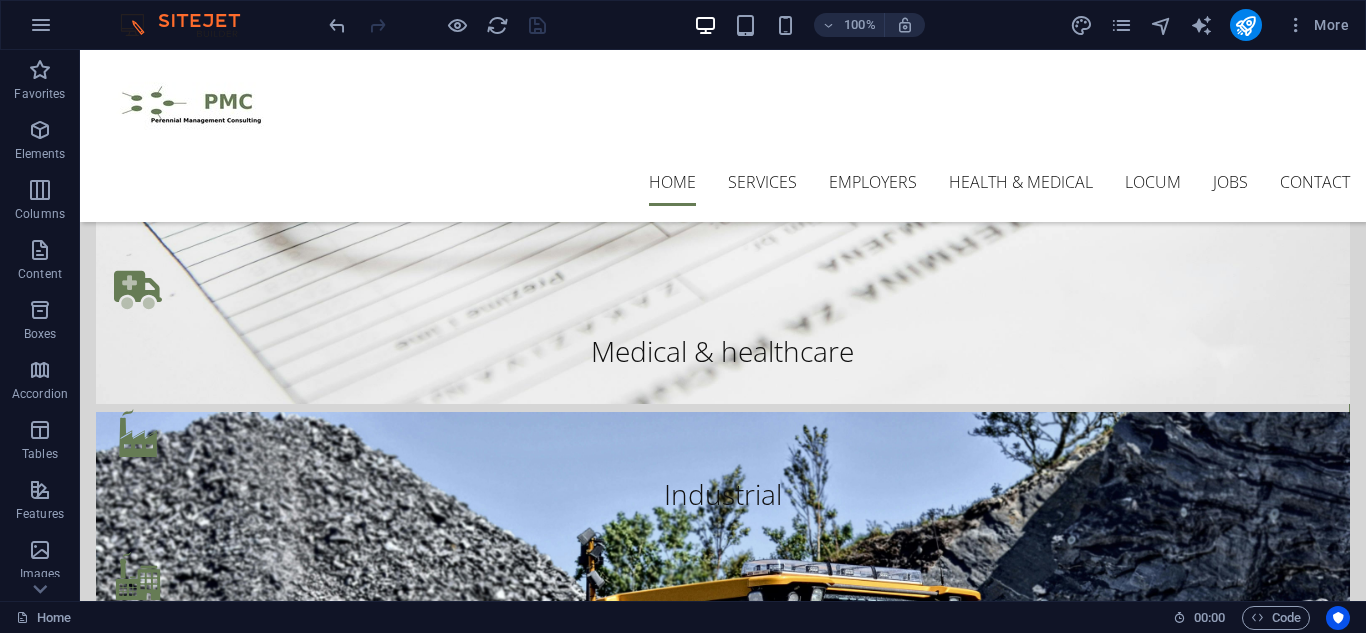 scroll, scrollTop: 1551, scrollLeft: 0, axis: vertical 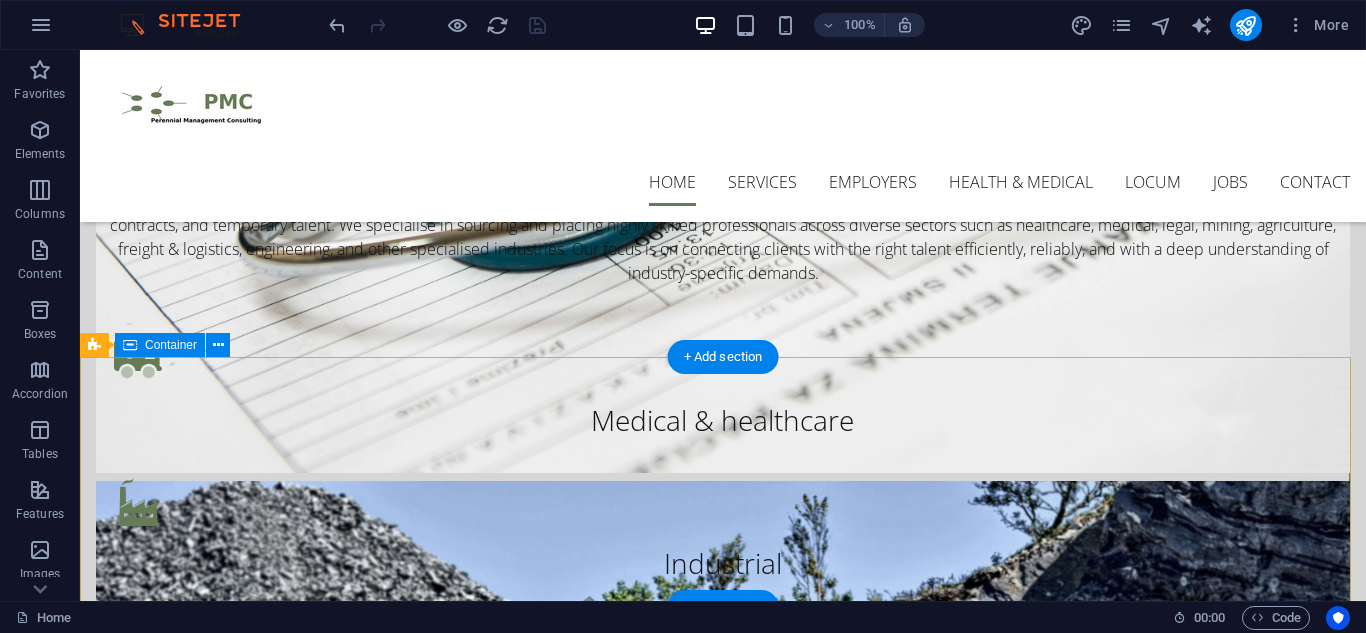 click on "Get in touch [CITY] Head Office [CITY] [POSTAL_CODE] Phone: [PHONE] Mobile: [PHONE] [EMAIL] | [EMAIL]" at bounding box center (723, 1831) 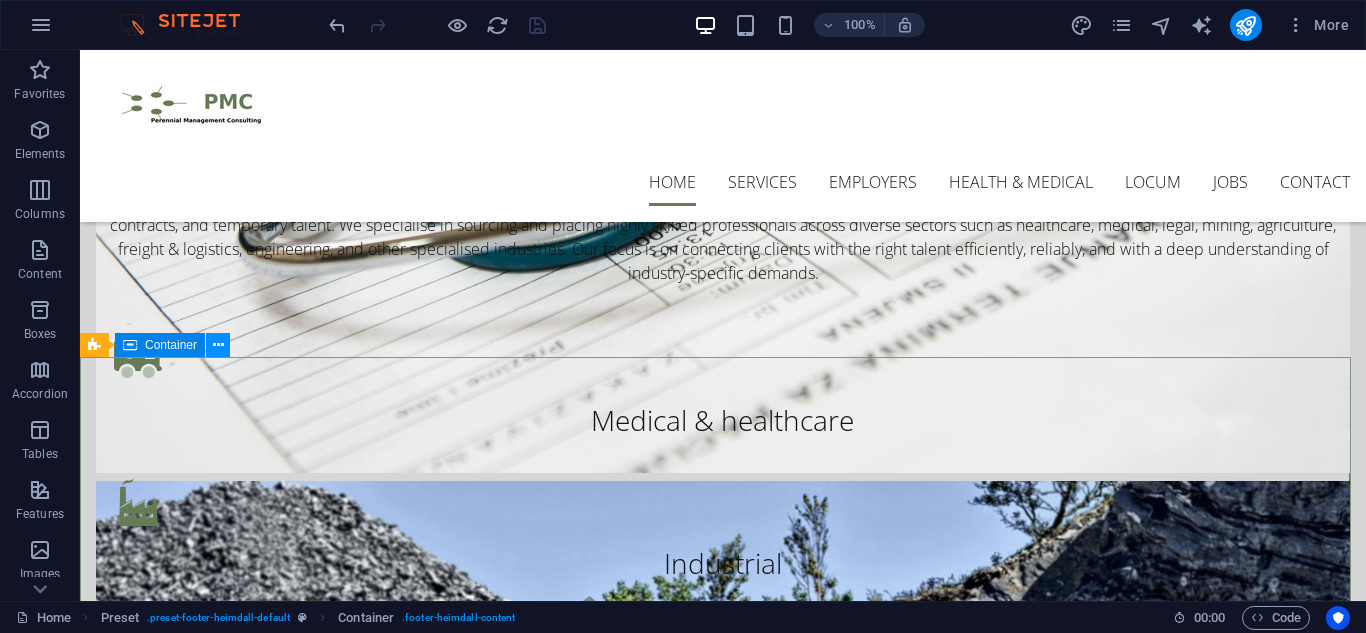 click at bounding box center (218, 345) 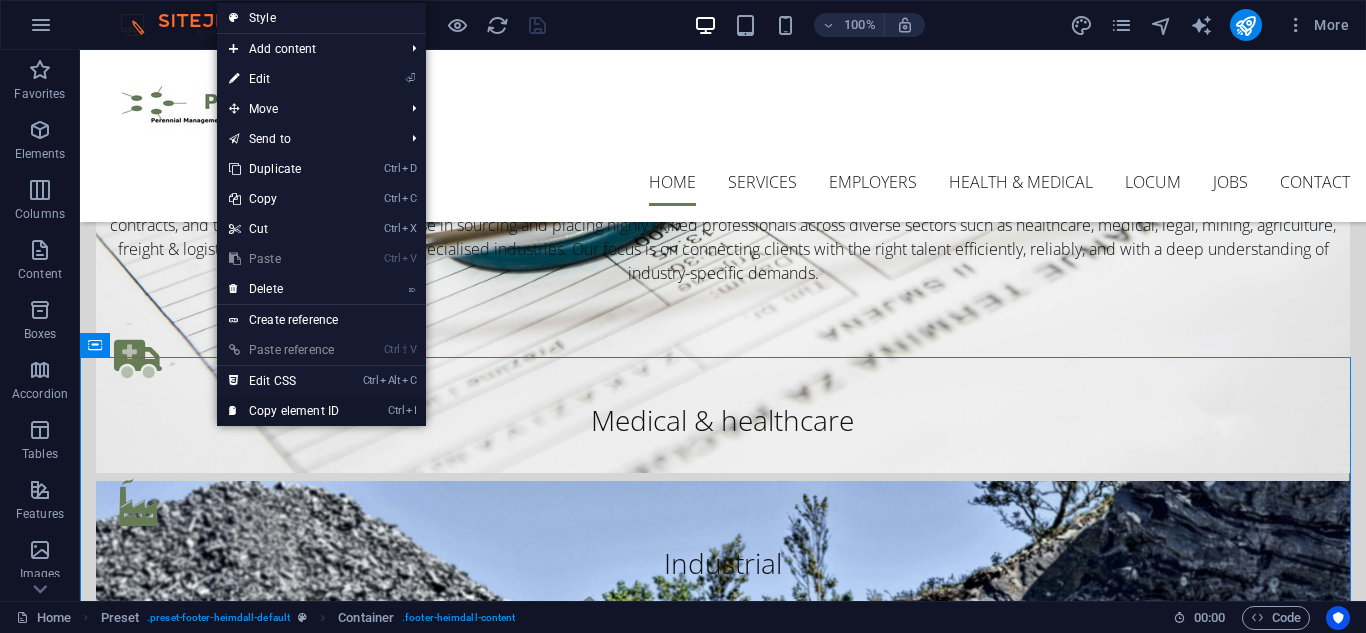 click on "Ctrl I  Copy element ID" at bounding box center (284, 411) 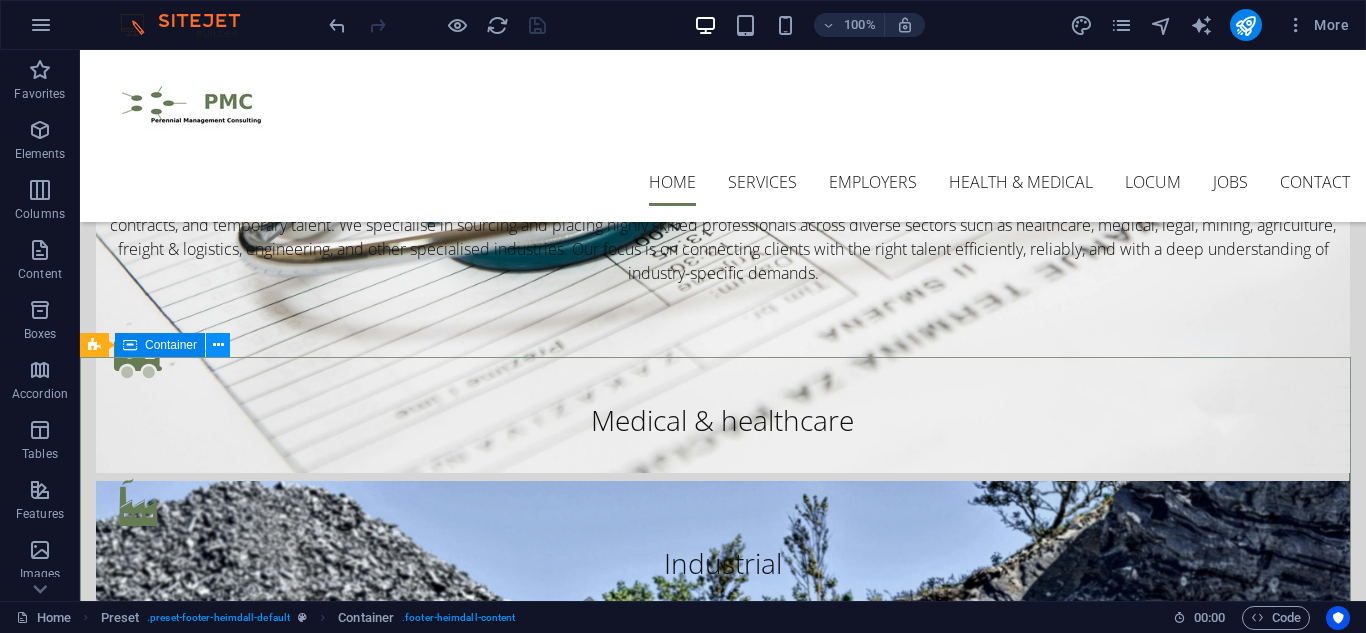click at bounding box center [218, 345] 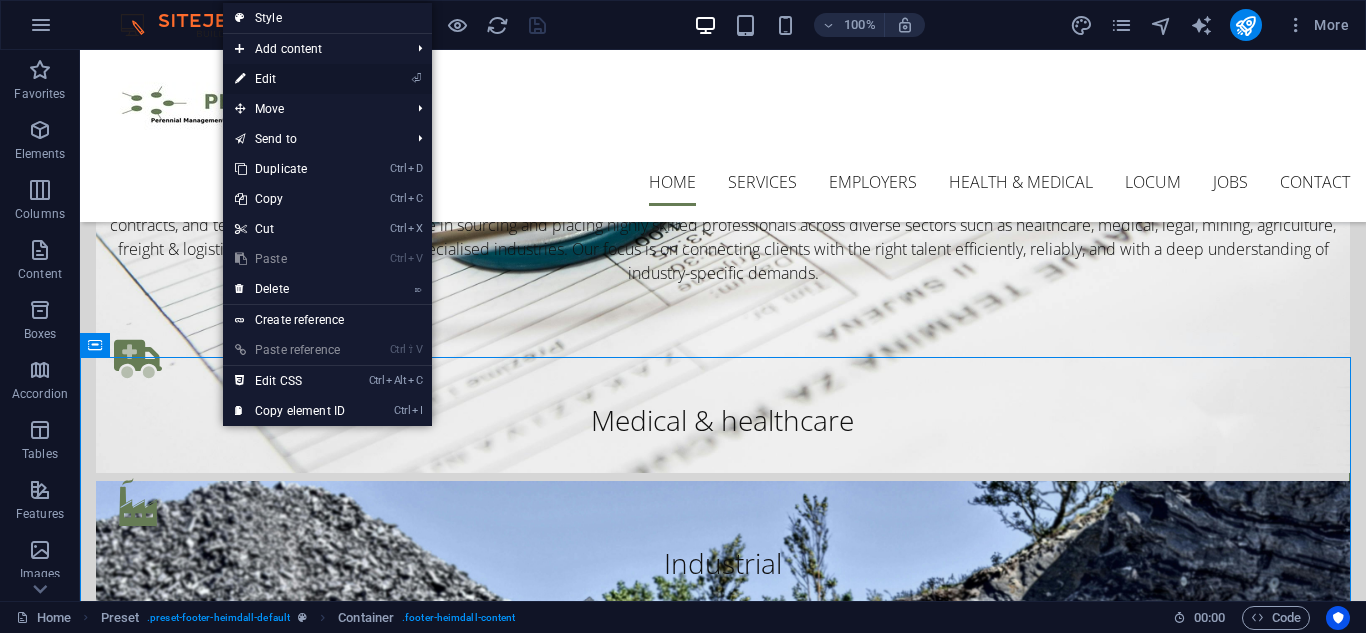 click on "⏎  Edit" at bounding box center [327, 79] 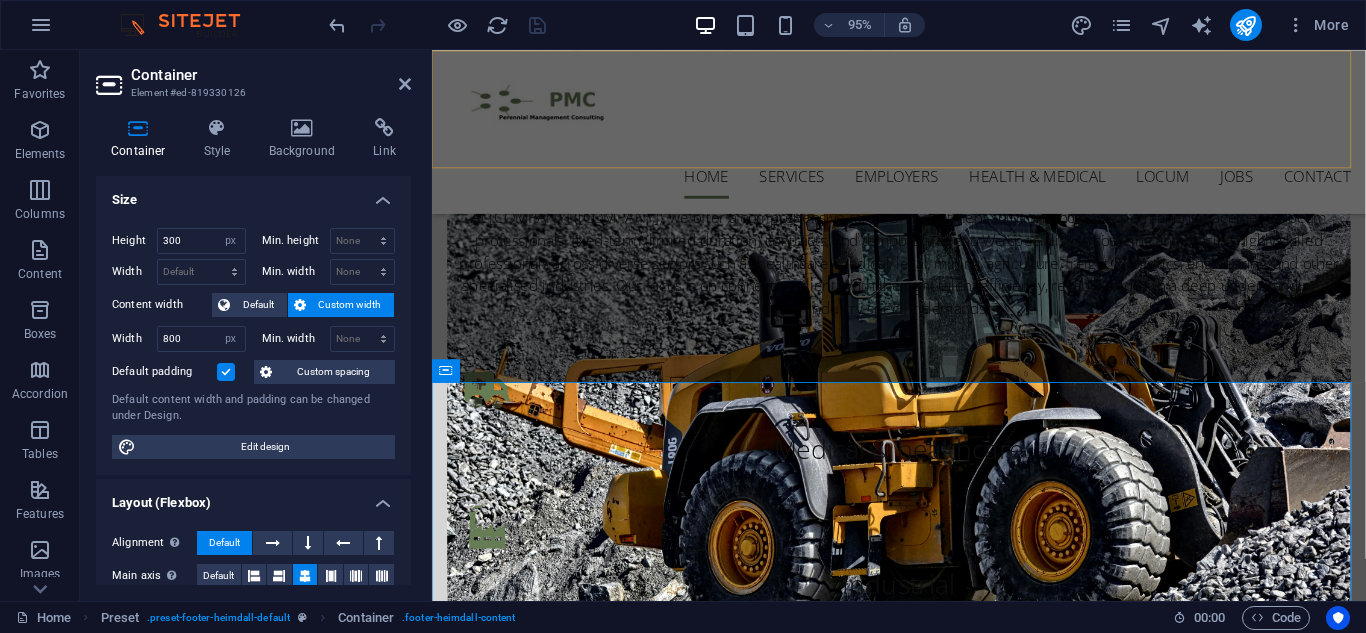 scroll, scrollTop: 1605, scrollLeft: 0, axis: vertical 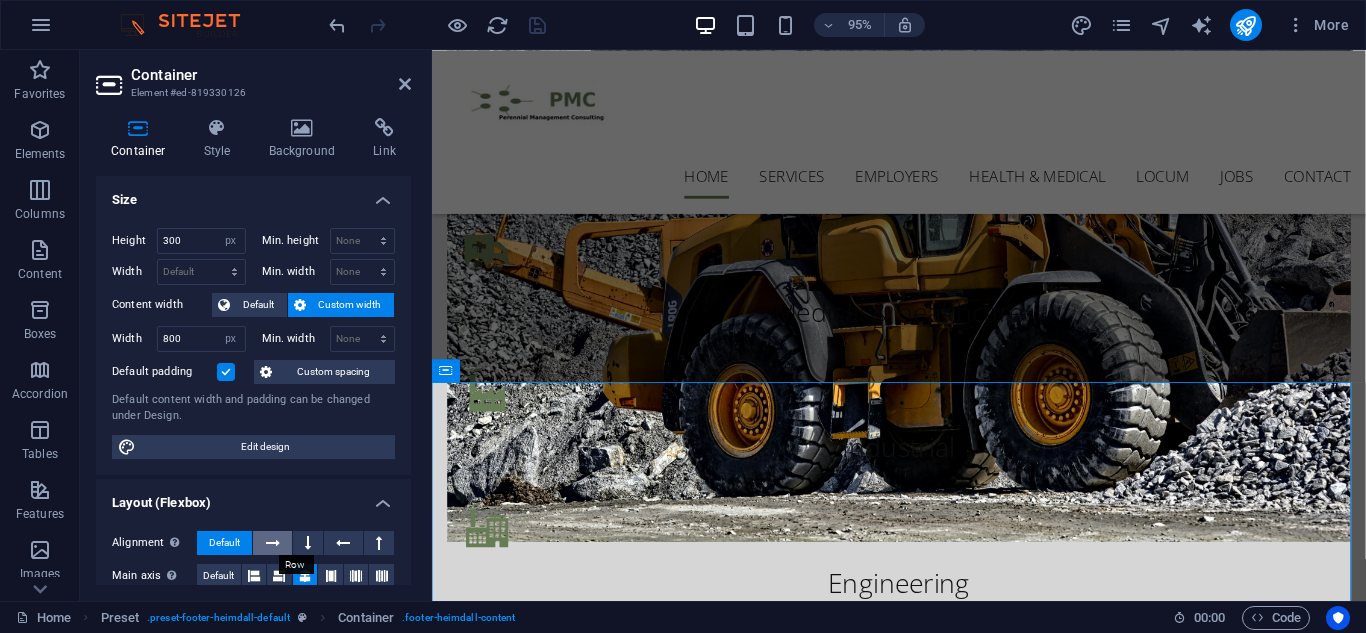 click at bounding box center (273, 543) 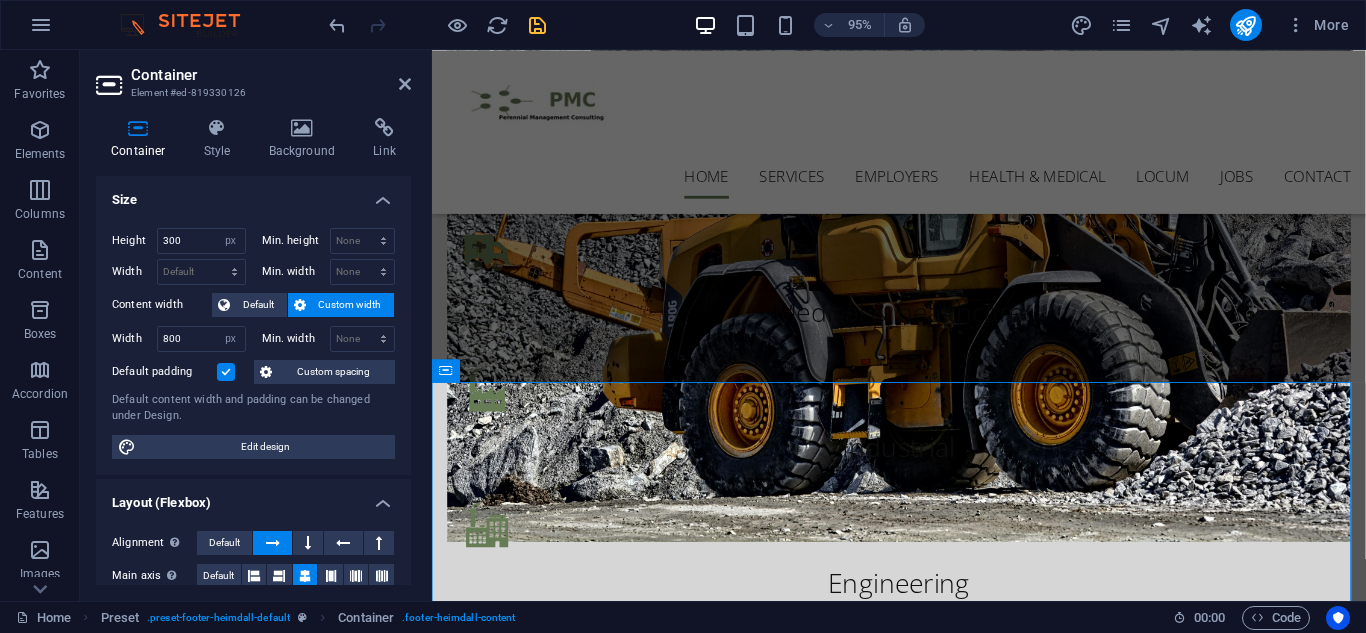 click at bounding box center (273, 543) 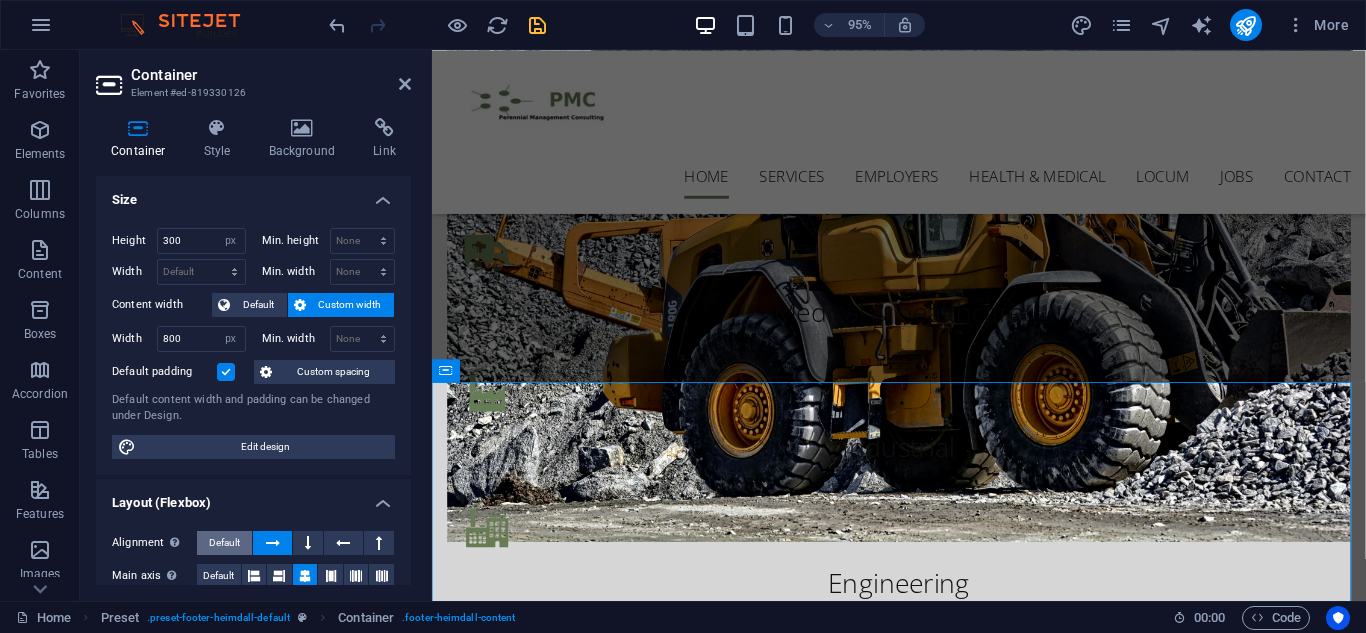 click on "Default" at bounding box center [224, 543] 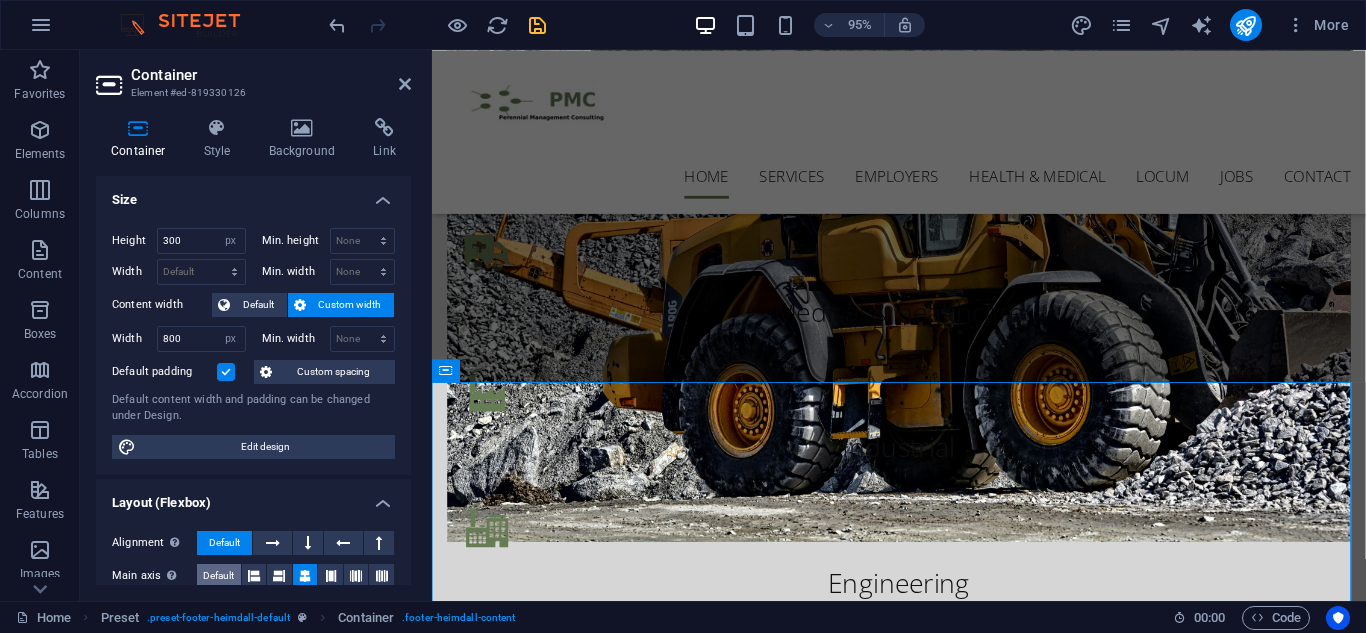 click on "Default" at bounding box center (218, 576) 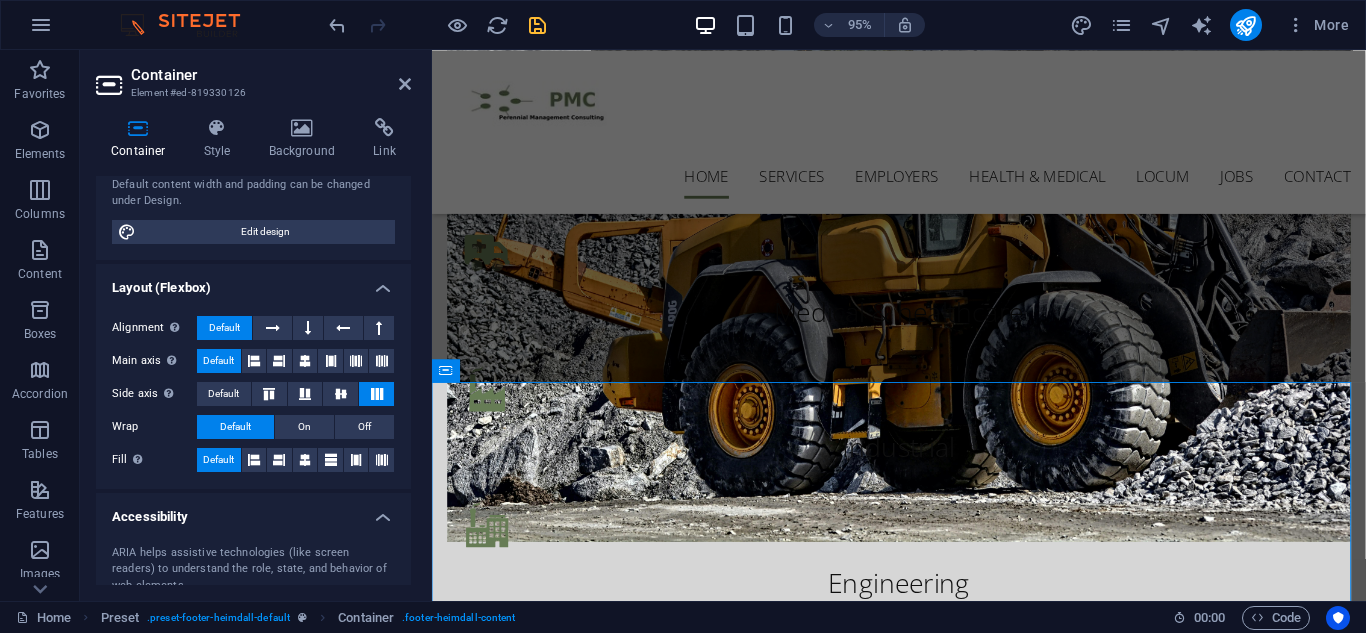 scroll, scrollTop: 220, scrollLeft: 0, axis: vertical 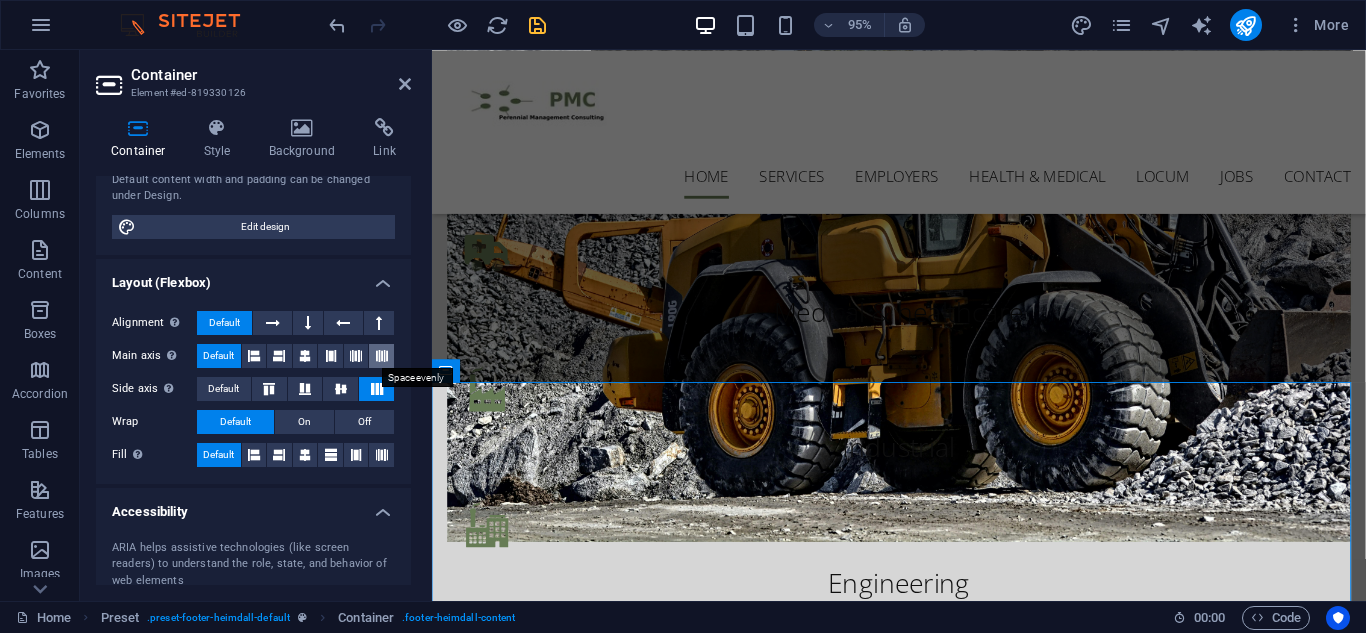 click at bounding box center [382, 356] 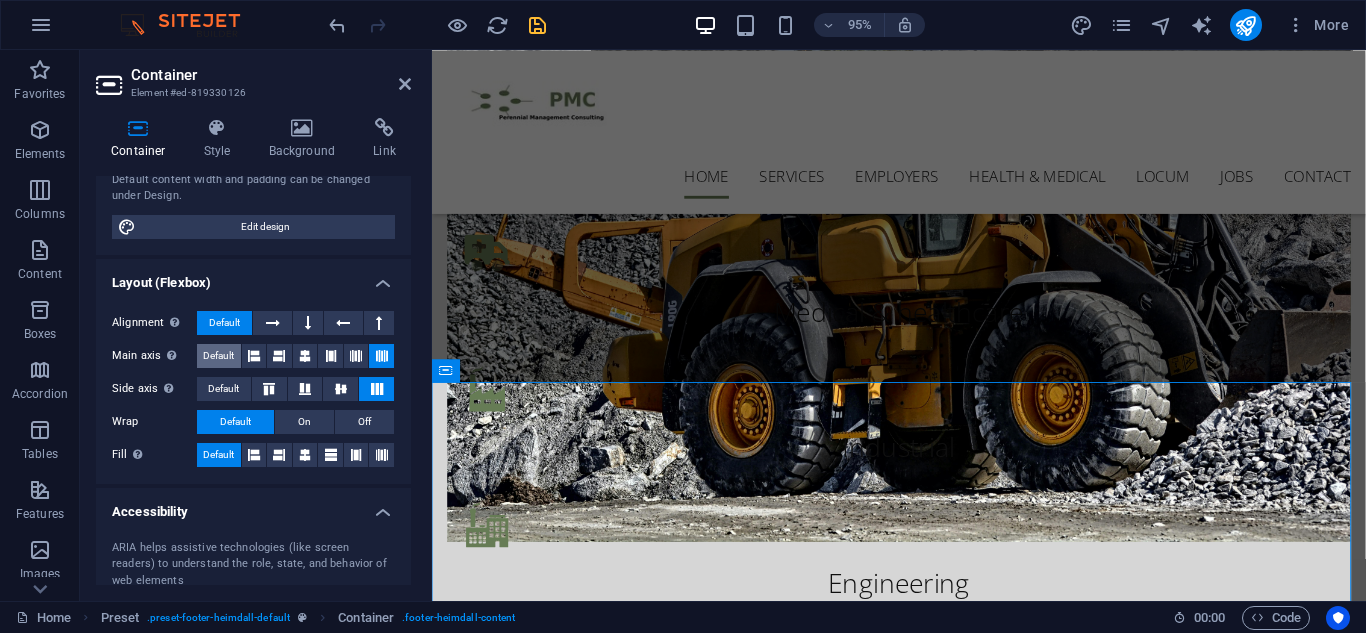 click on "Default" at bounding box center [218, 356] 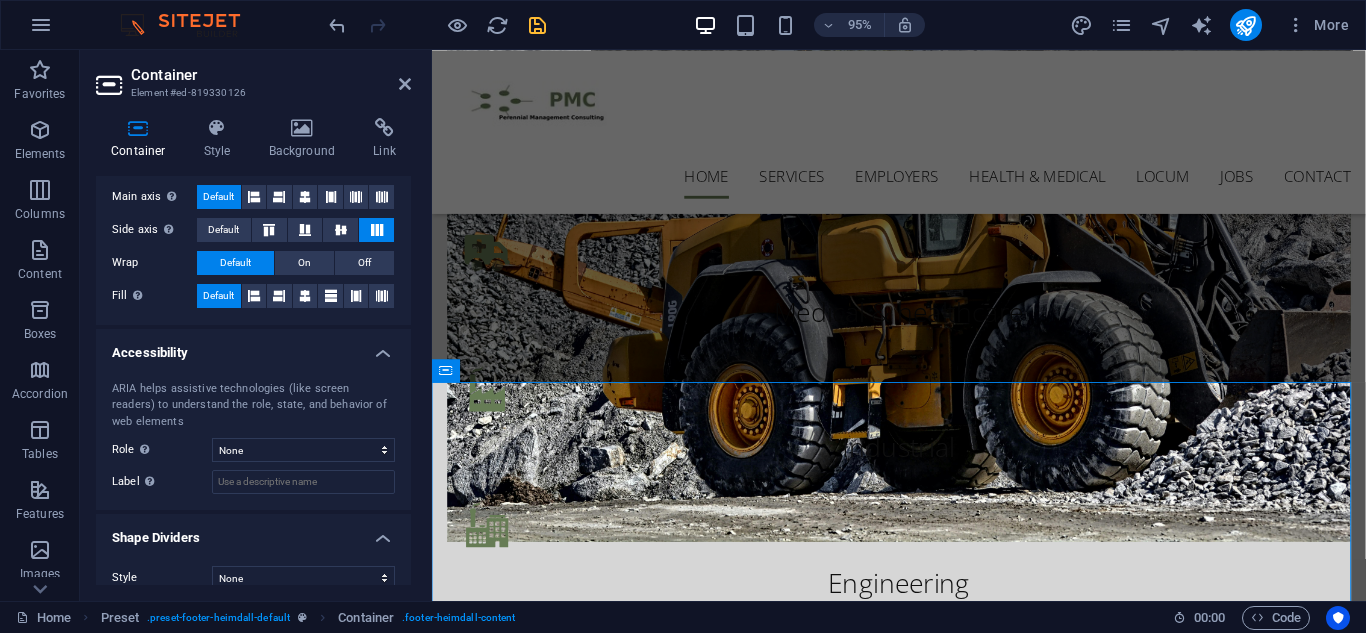 scroll, scrollTop: 400, scrollLeft: 0, axis: vertical 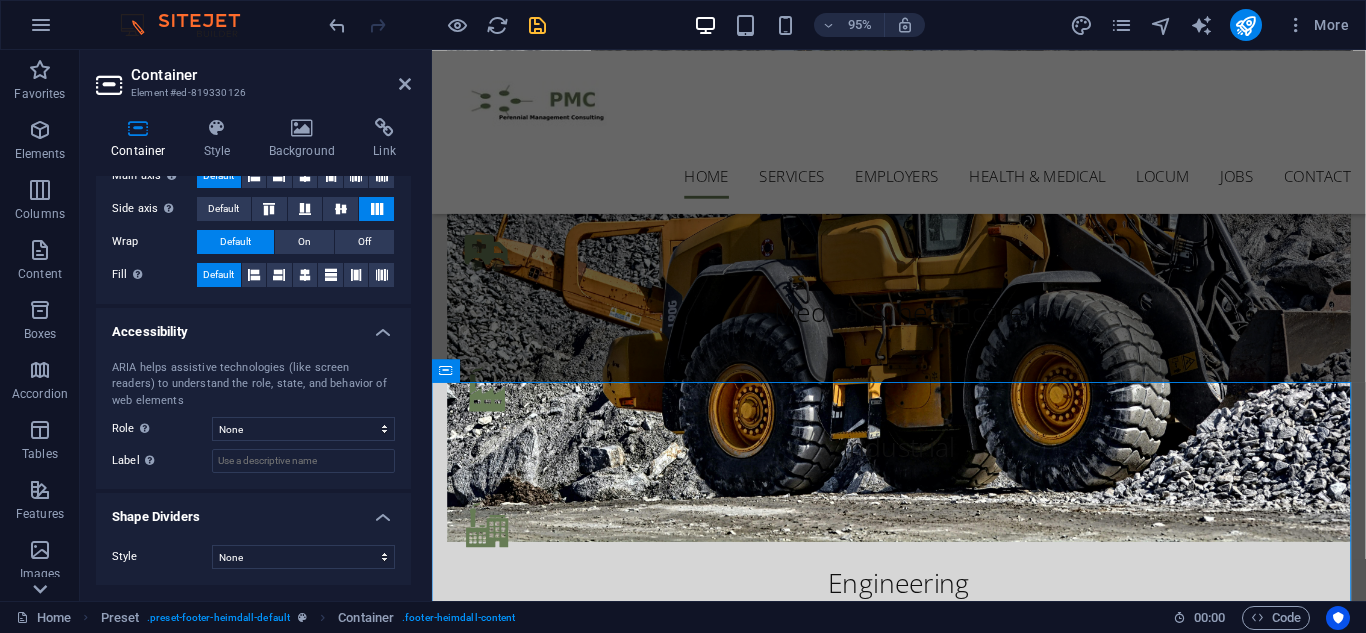 click 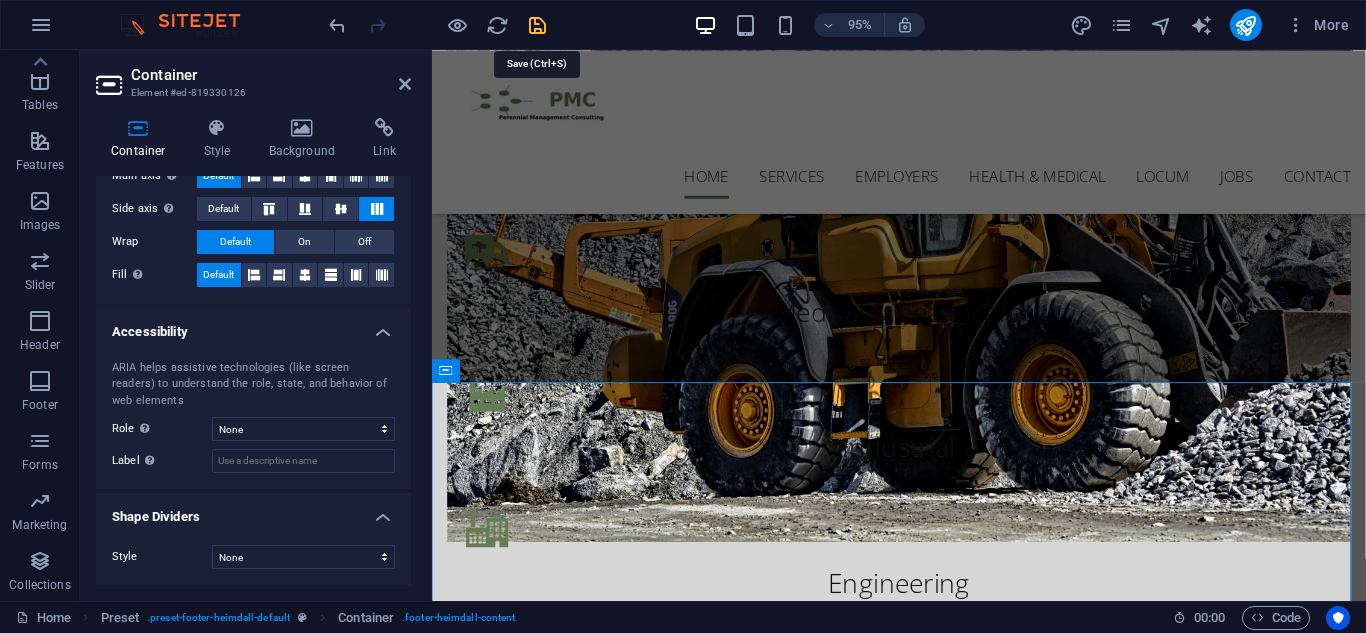 click at bounding box center [537, 25] 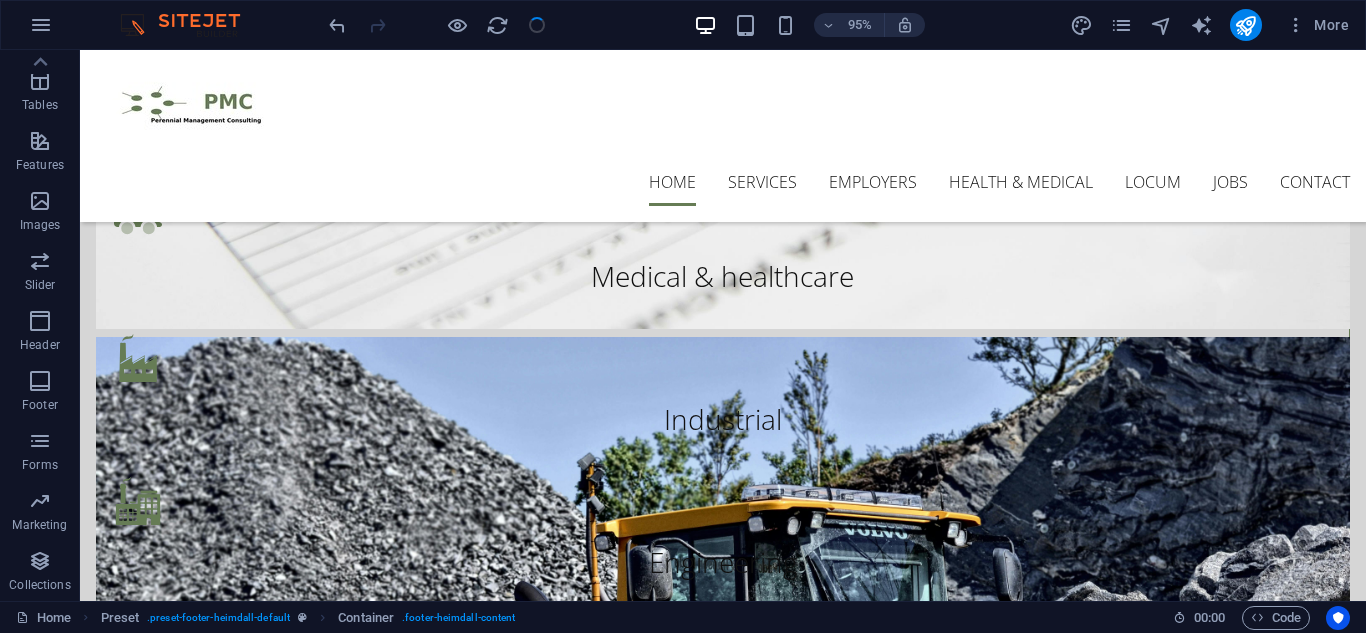 scroll, scrollTop: 1461, scrollLeft: 0, axis: vertical 